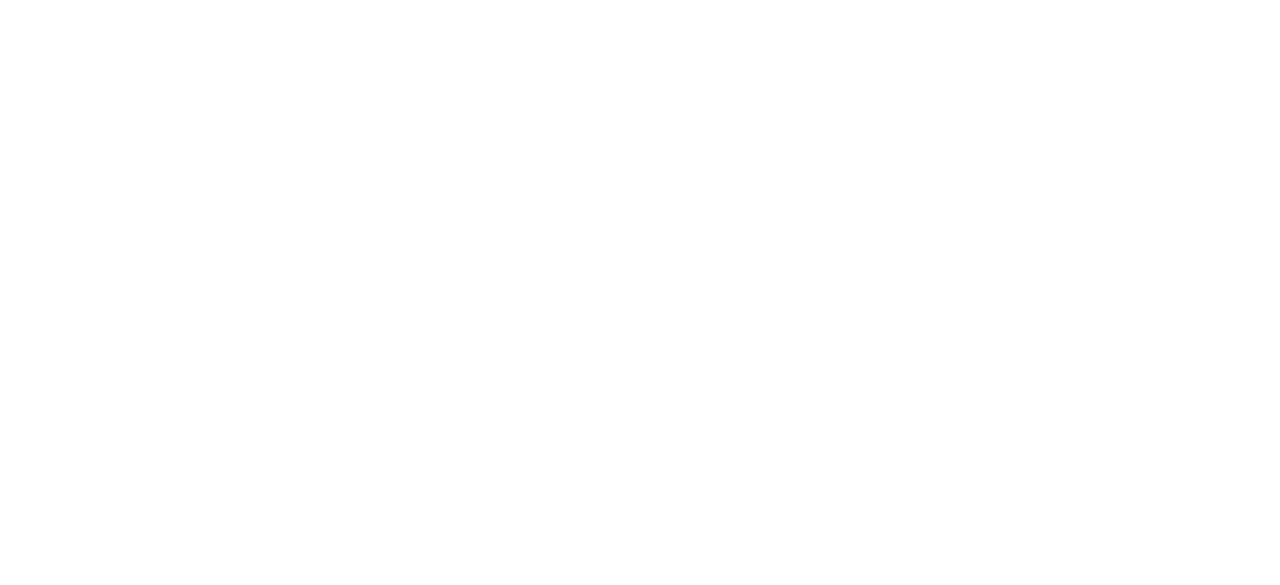 scroll, scrollTop: 0, scrollLeft: 0, axis: both 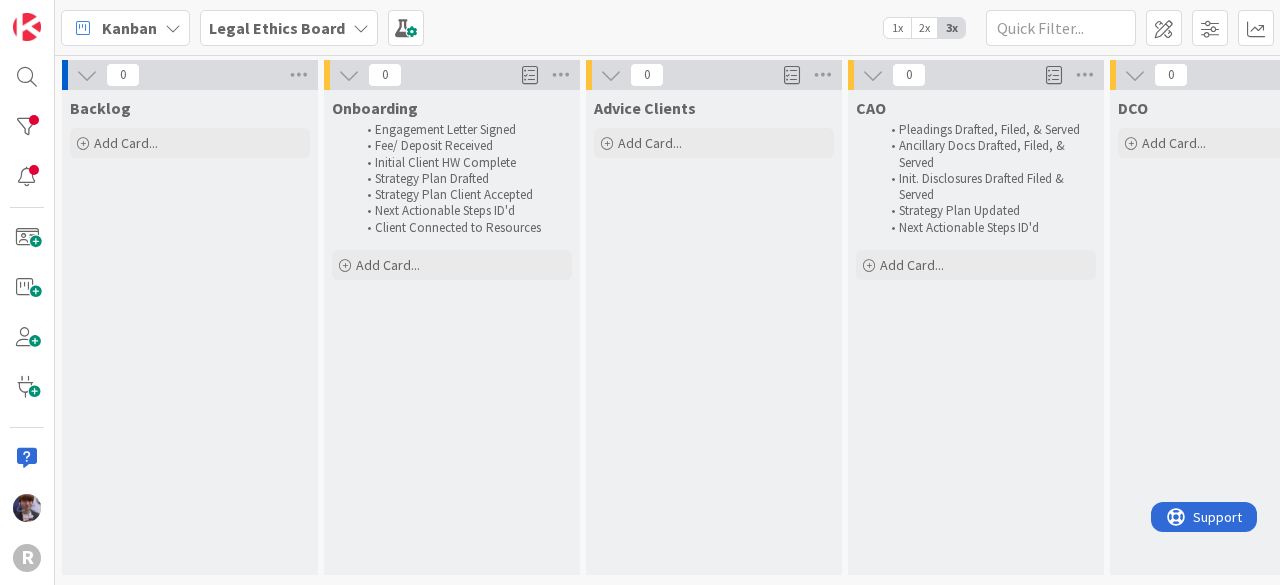 click on "Kanban" at bounding box center [129, 28] 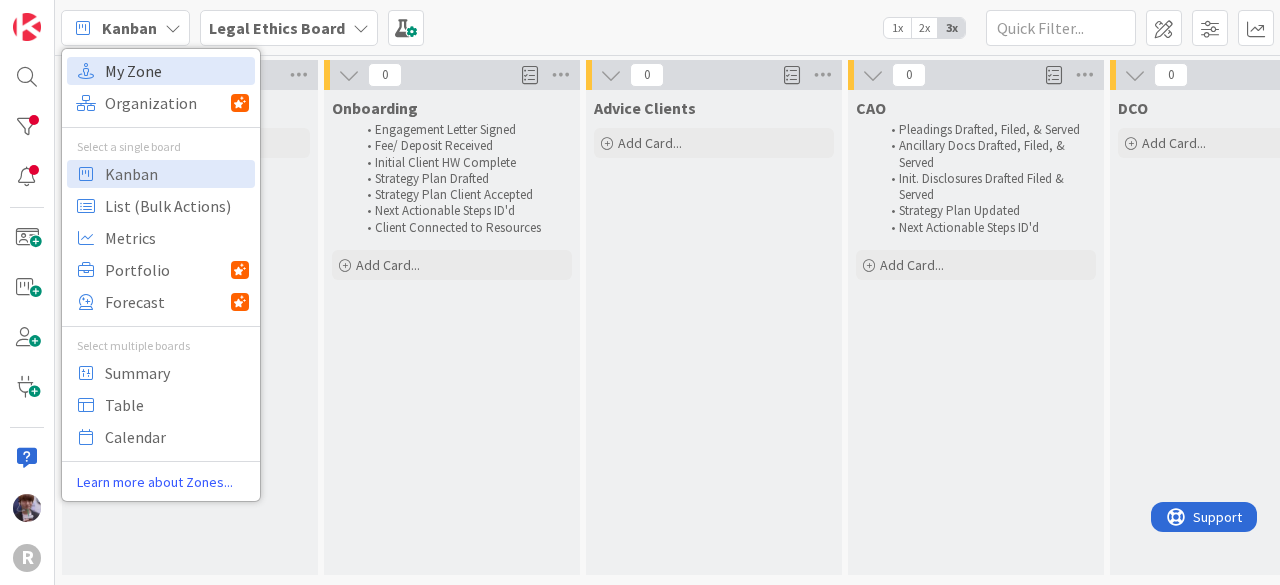 click on "My Zone" at bounding box center [177, 71] 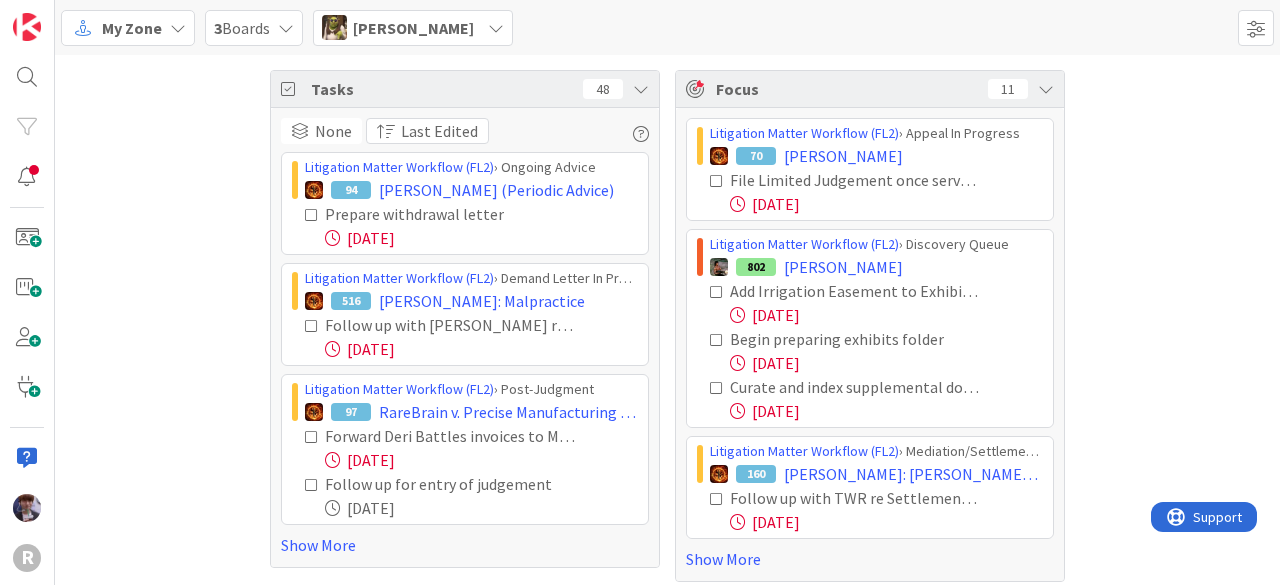 scroll, scrollTop: 0, scrollLeft: 0, axis: both 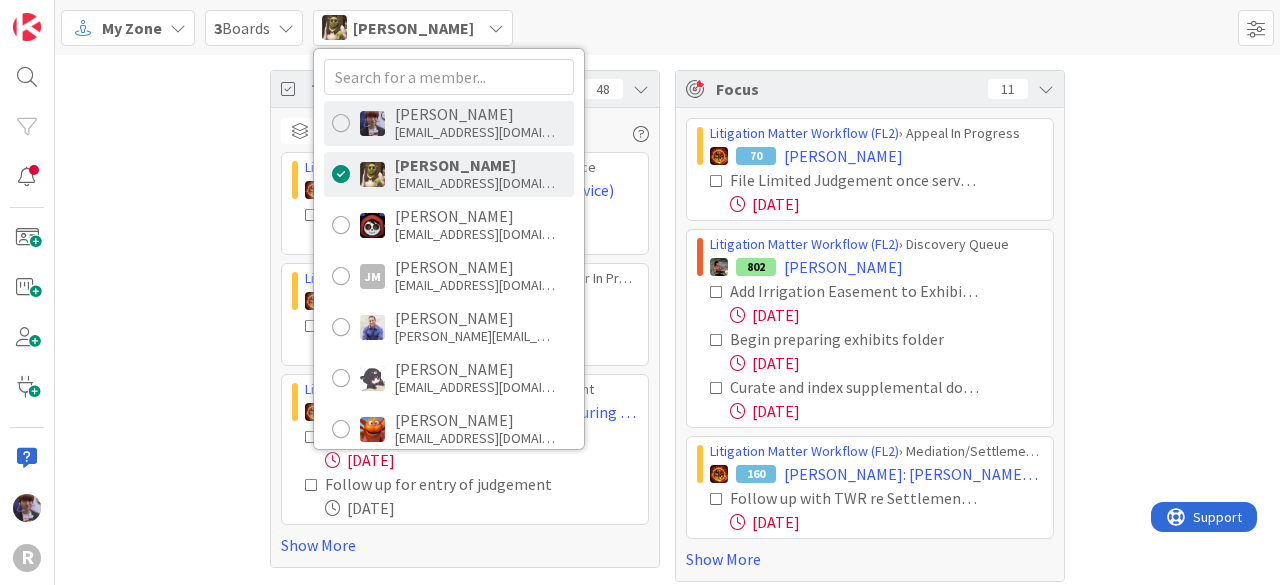 click on "[EMAIL_ADDRESS][DOMAIN_NAME]" at bounding box center [475, 132] 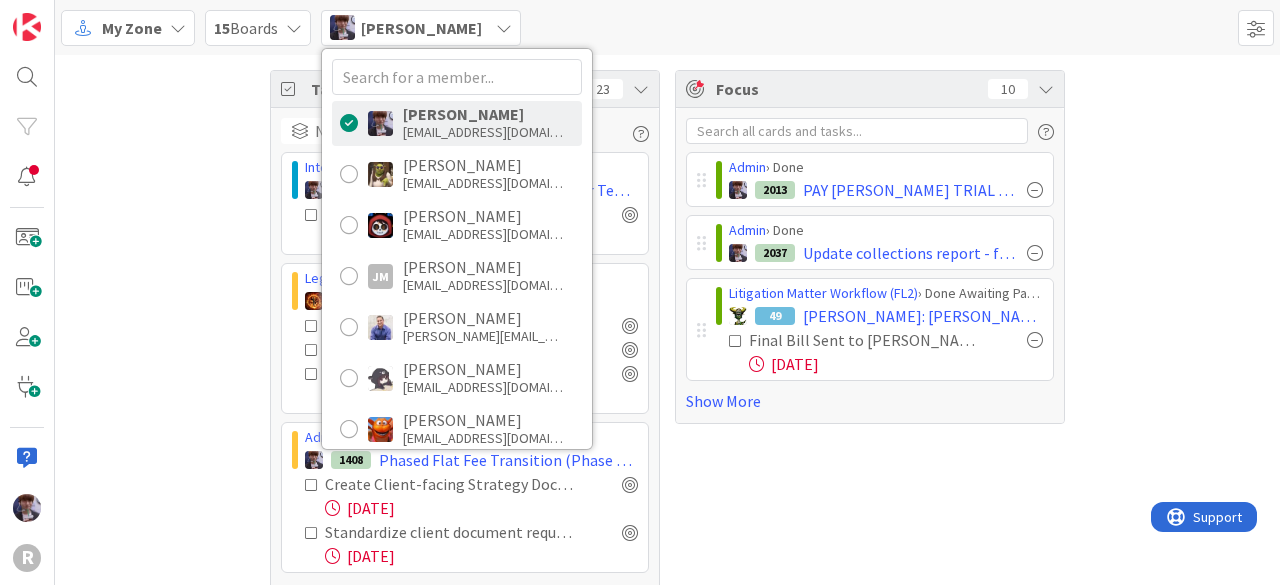 click on "Tasks 23 None Last Edited Internal Tools + Templates  › To Do 1474 Expert witness engagement ltr Template Finalize letter 06/06/2025 Legal Ethics Board  › Onboarding  1475 ROSE, Adam Retainer payment received Move to advice clients once received retainer Engagement Letter signed and curated 06/23/2025 Admin  › In Progress Projects 1408 Phased Flat Fee Transition (Phase 1: Paid Consultation) Create Client-facing Strategy Document / Deliverable Template) Document layout and brandingPhysical presentation format decisionCover design and binding specsConfidentiality markings/stamps 06/20/2025 Standardize client document requests & implement to early in the process TWR and INC review current questionnaires in the S-drive and assign f/u responsibilities if necessaryInform team of the updated questionnaire/s and update Kanban intake tasks as applicableImplement policy to independently obtain docs e.g. pleadings, deeds, & ONLY request from client when they are the only source 06/27/2025 Show More Focus 10 Admin" at bounding box center [667, 343] 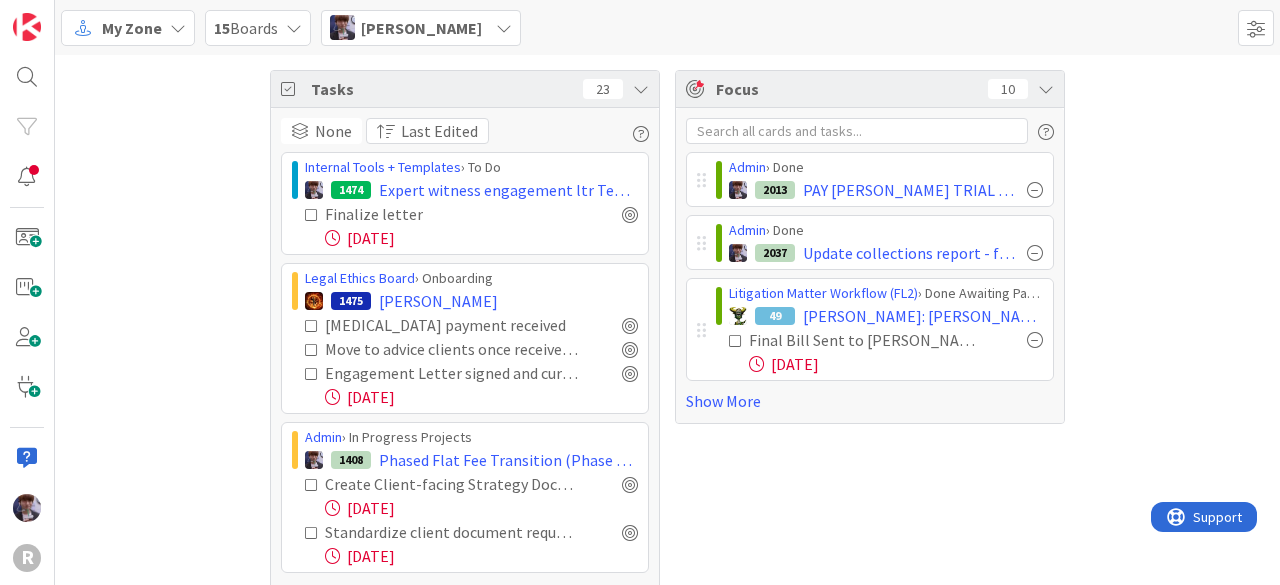 click on "Tasks 23" at bounding box center (465, 89) 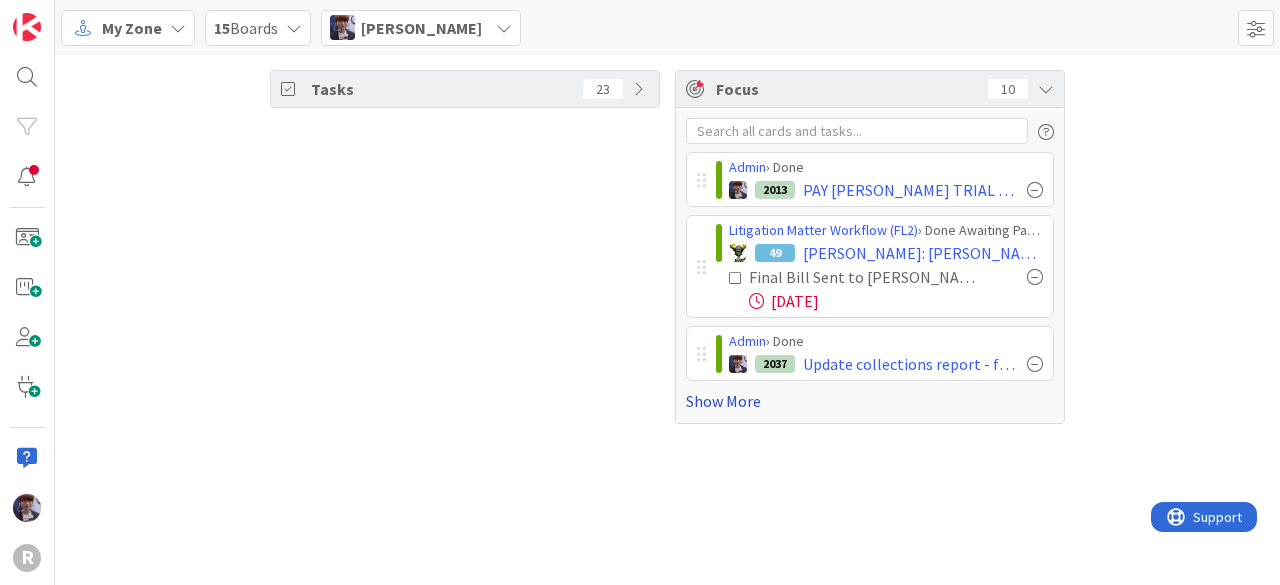 click on "Show More" at bounding box center [870, 401] 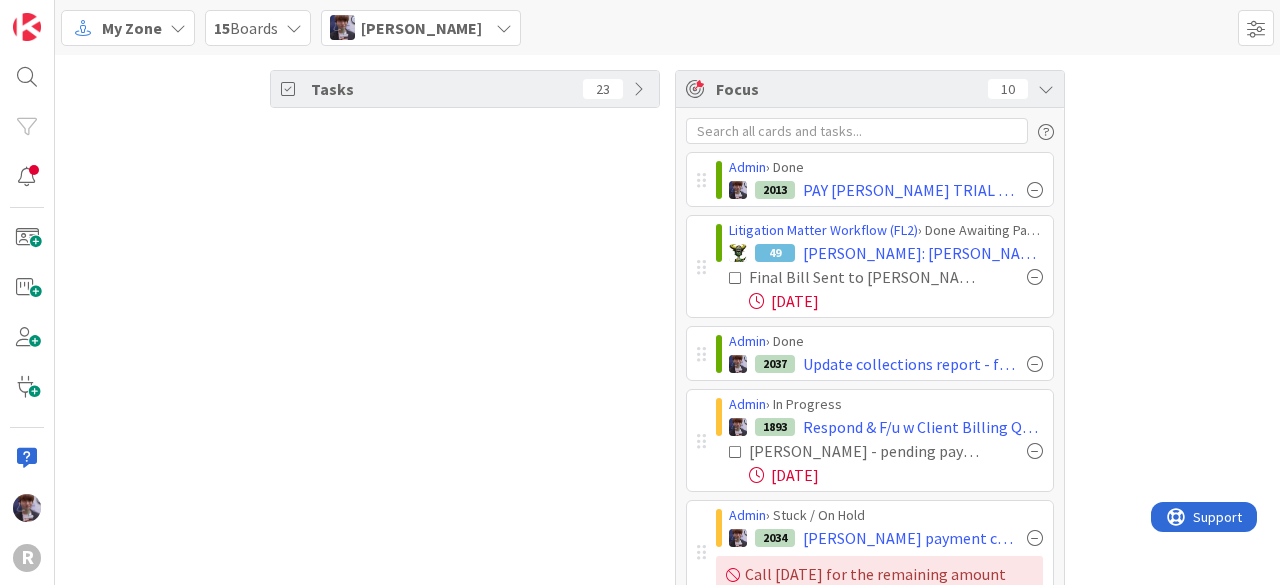 click on "[PERSON_NAME]" at bounding box center (421, 28) 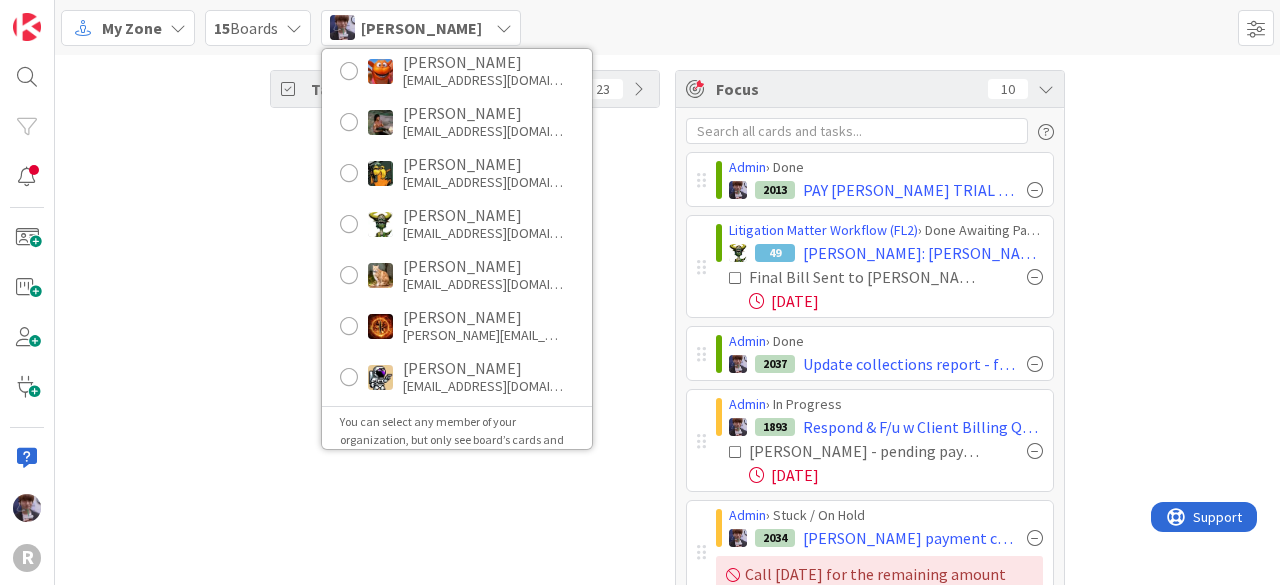 scroll, scrollTop: 385, scrollLeft: 0, axis: vertical 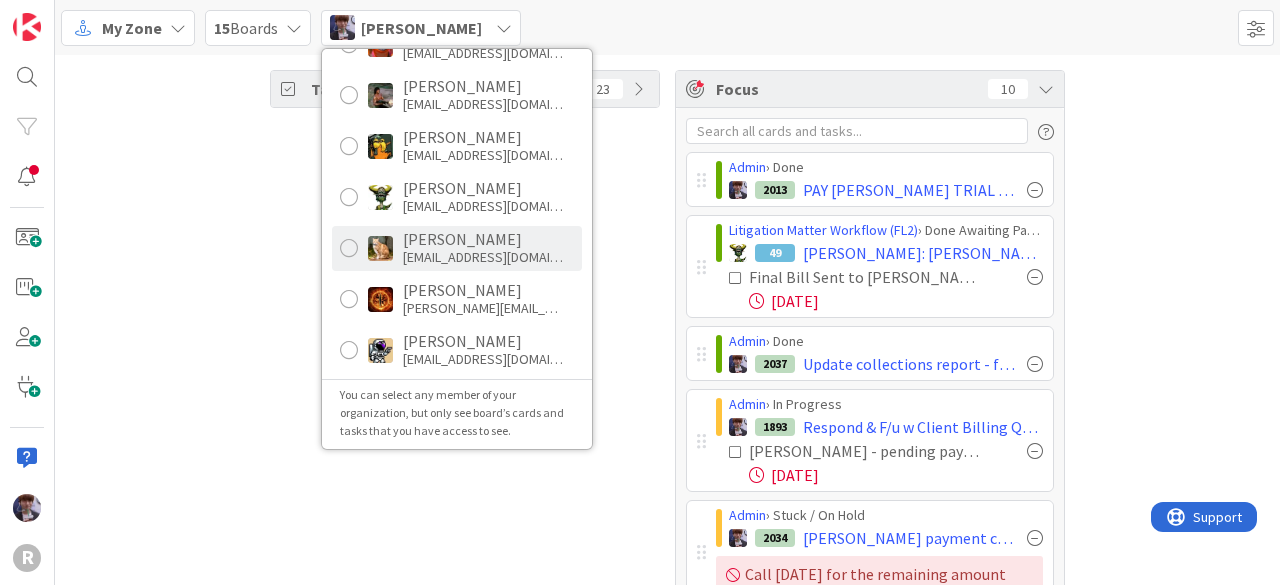 click on "[EMAIL_ADDRESS][DOMAIN_NAME]" at bounding box center (483, 257) 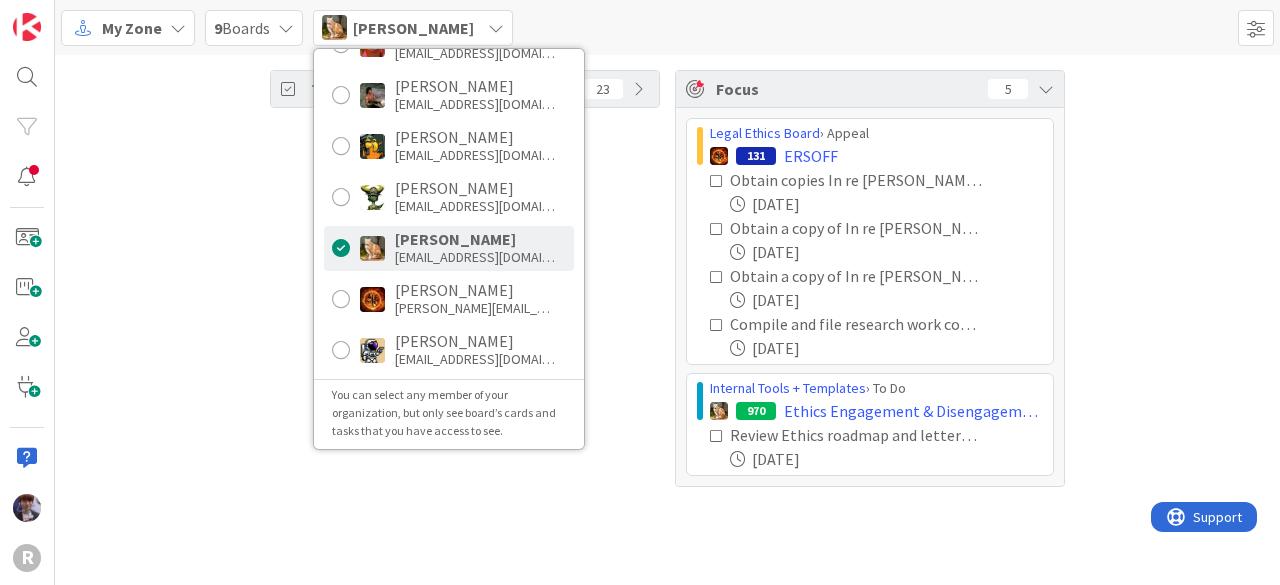 click on "Tasks 23 Focus 5 Legal Ethics Board  › Appeal  131 ERSOFF Obtain copies In re Leuenberger, 337 Or 183; In re Claussen, 332 Or 466; and In re Leonhardt, 324 Or 498.   In relation to each of these cases, please identify the text of the court identifies the rule which required the disclosure of information or a knowing violation, the allegation of the Bar in relation to that rule, and the ruling of the court in relation to that ruling. 08/01/2025 Obtain a copy of In re Hedrick, 312 Or 448 and identify the section of the text in which the court rejected the trial panel’s credibility findings, in particular in relation to the attorney’s belief that he was not required to disclose a will to the court in his petition. 08/01/2025 Obtain a copy of In re Boothe, 303 Or 643 and identify the analysis related to the attorney’s mental state. 08/01/2025 Compile and file research work completed for TWR's use. 07/18/2025 Internal Tools + Templates  › To Do 970 Ethics Engagement & Disengagement Letters Update" at bounding box center [667, 278] 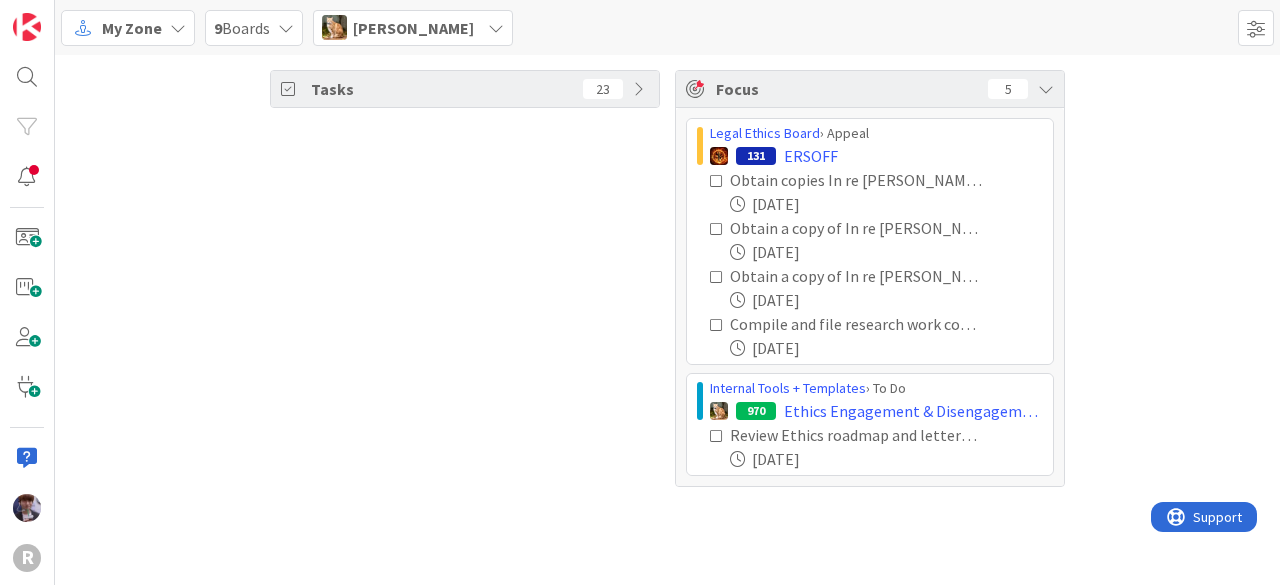 click at bounding box center [717, 181] 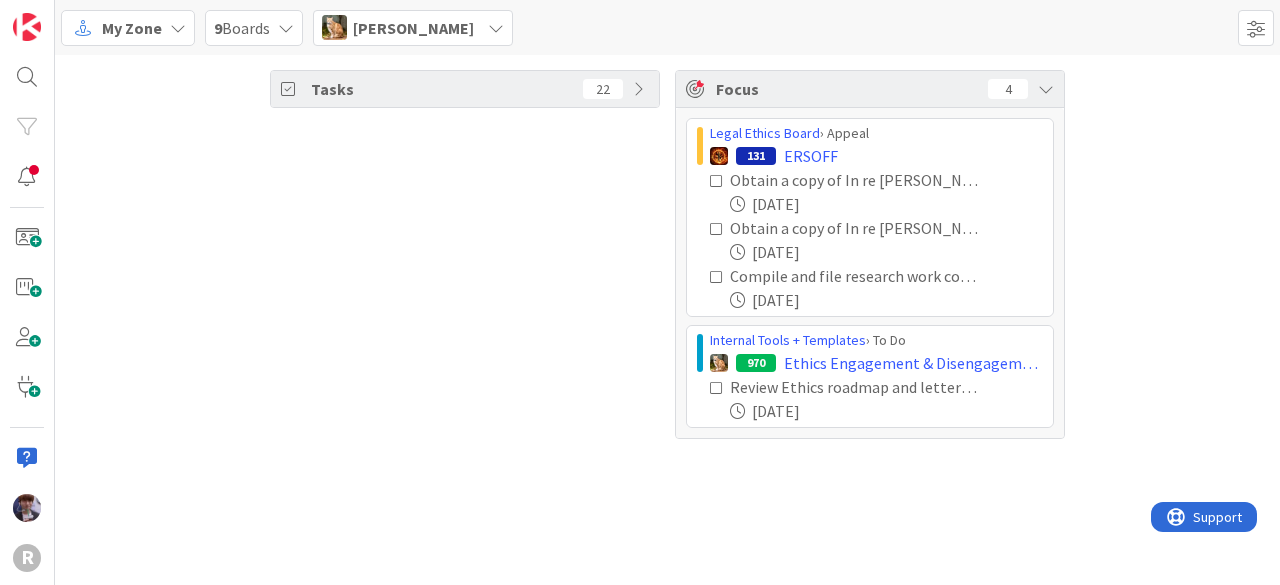 click at bounding box center [717, 181] 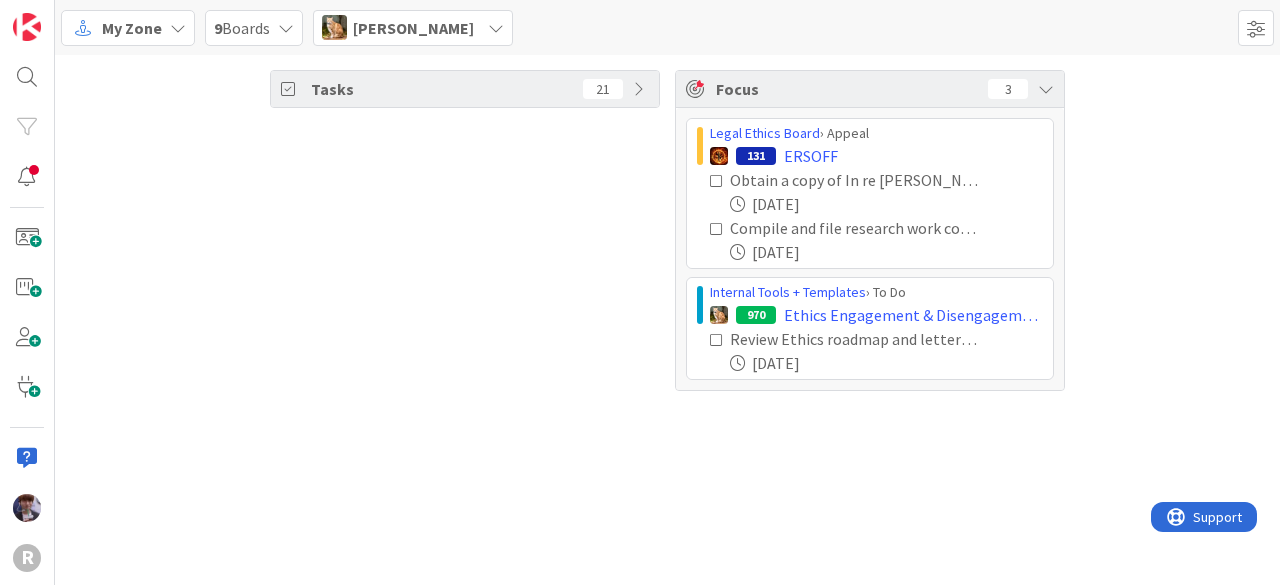 click at bounding box center [717, 181] 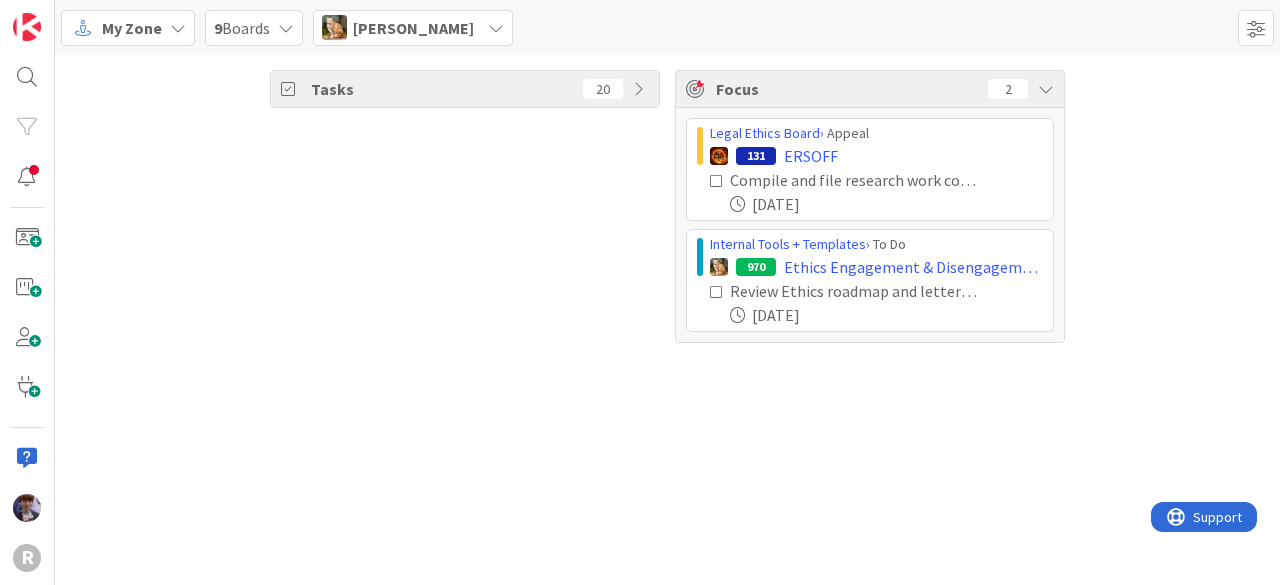 click on "[PERSON_NAME]" at bounding box center (413, 28) 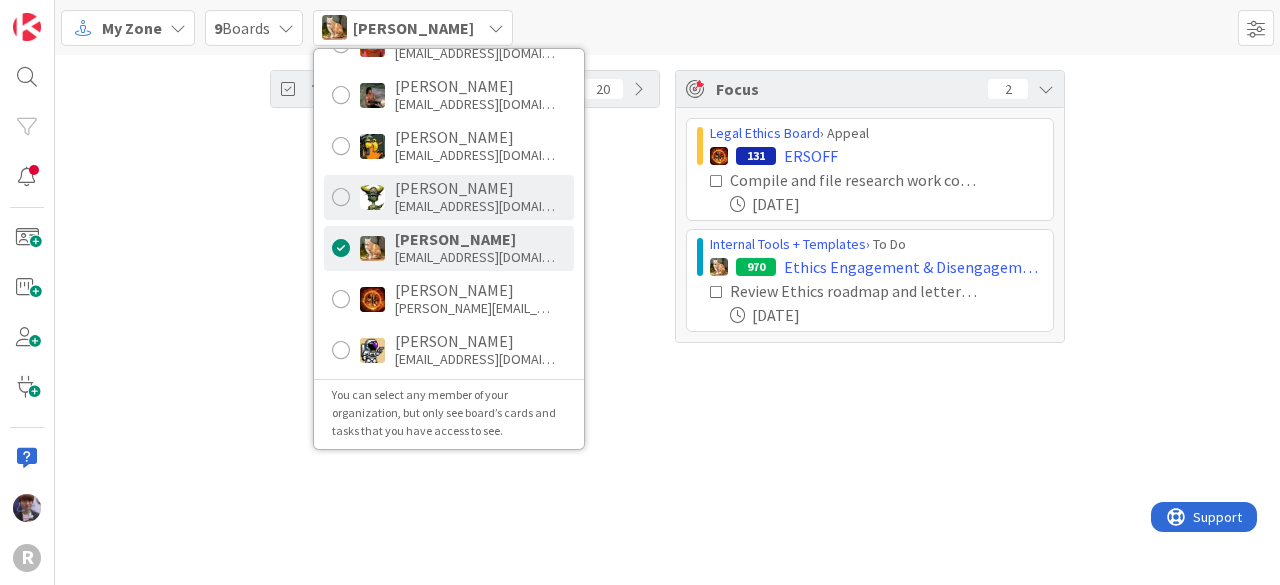 click on "[PERSON_NAME]" at bounding box center (475, 188) 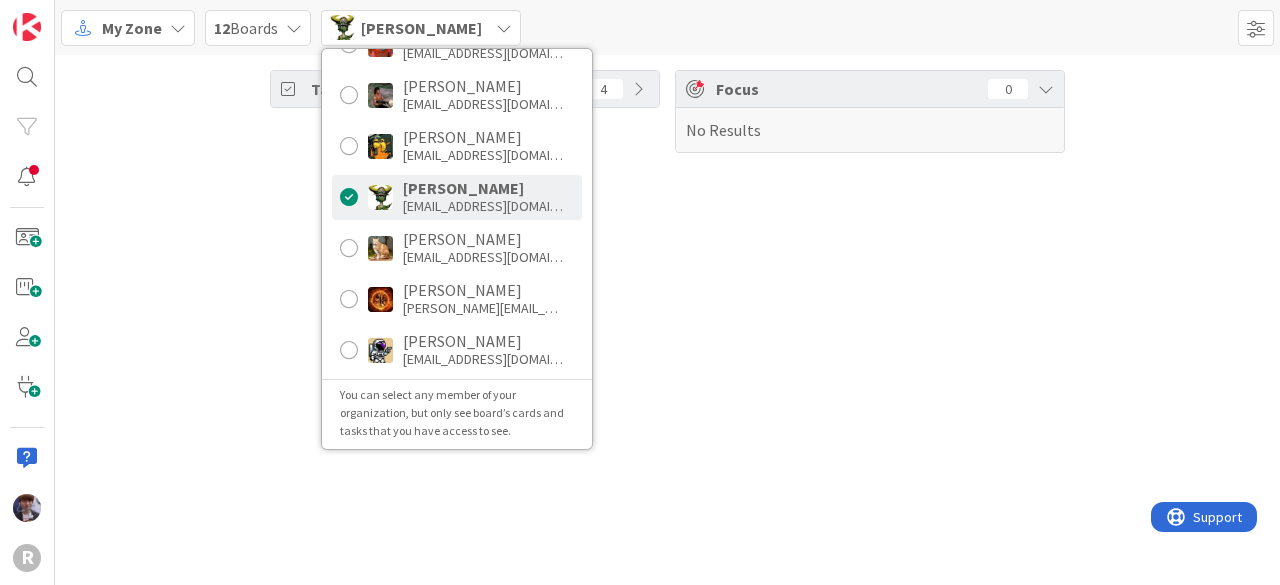 click on "Tasks 4 Focus 0 No Results" at bounding box center (667, 320) 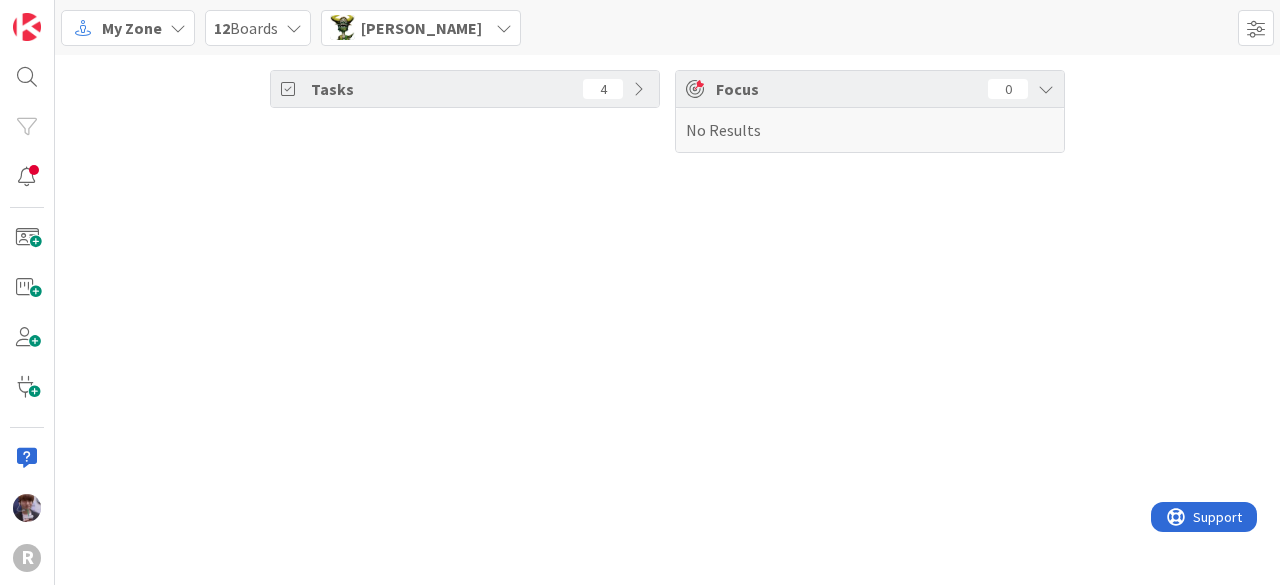 click at bounding box center [641, 89] 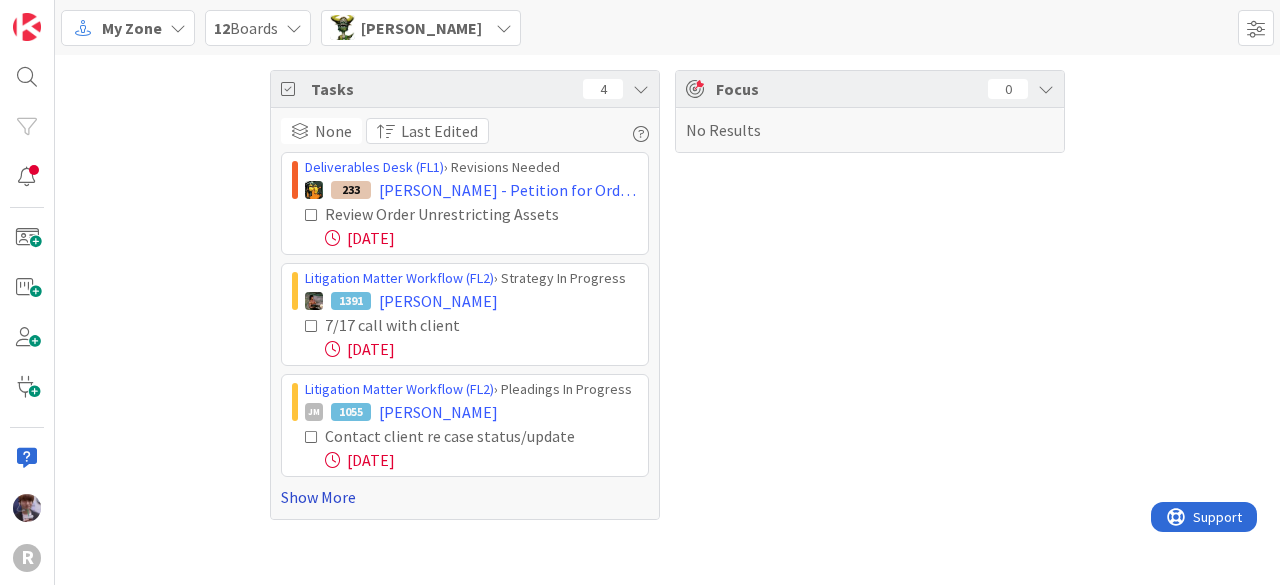 click on "Show More" at bounding box center [465, 497] 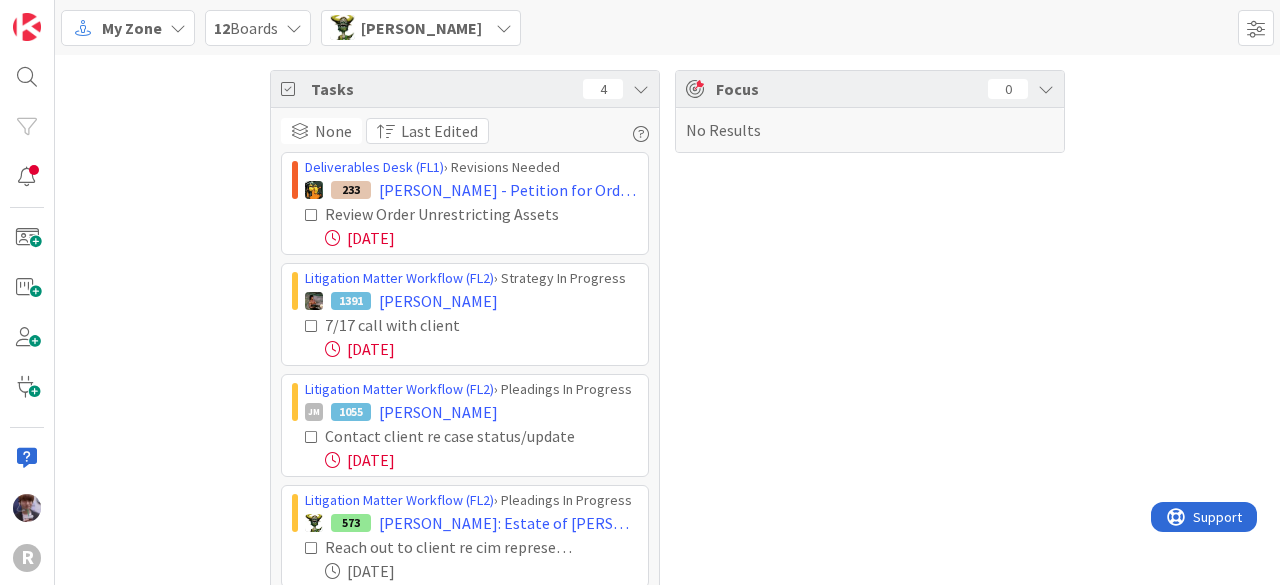 click at bounding box center [312, 326] 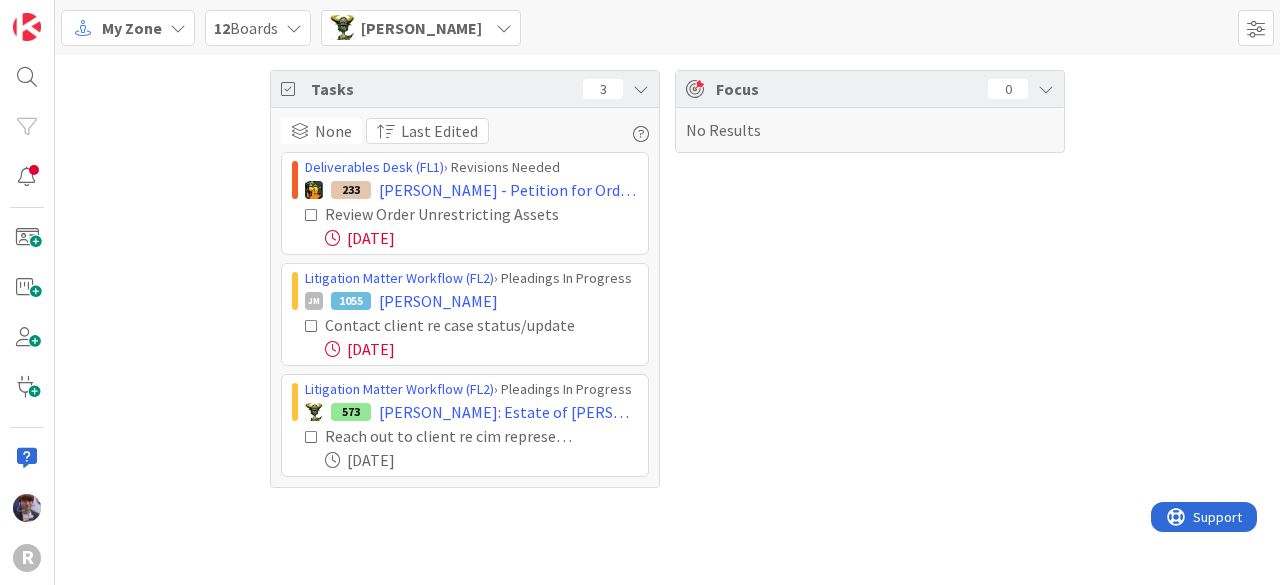 click at bounding box center [312, 215] 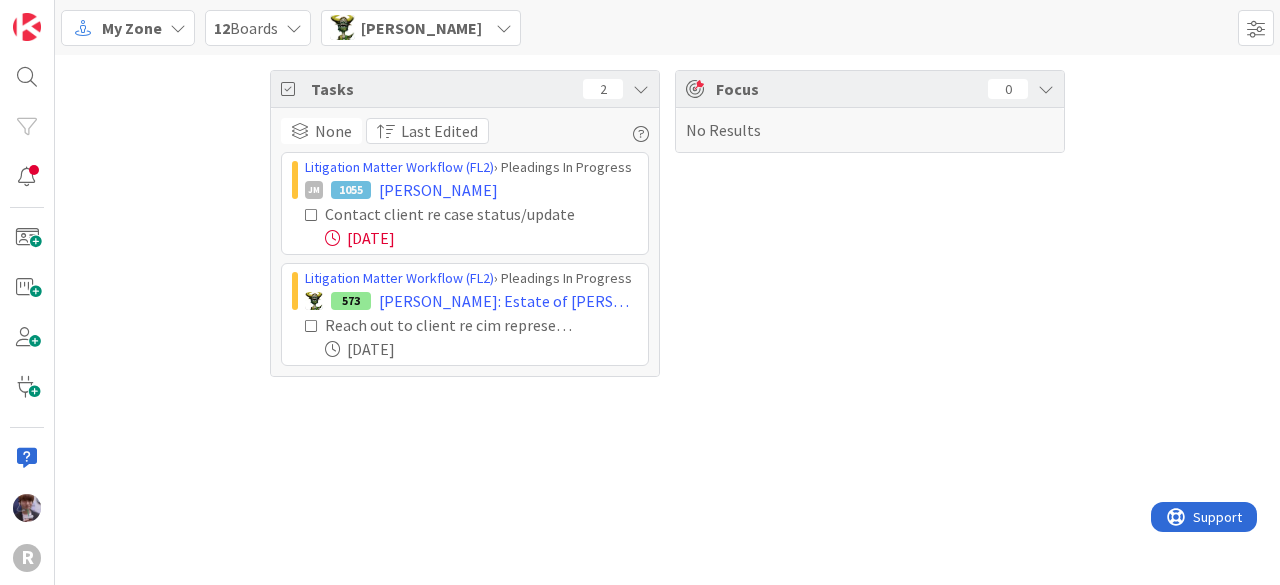 click at bounding box center [504, 28] 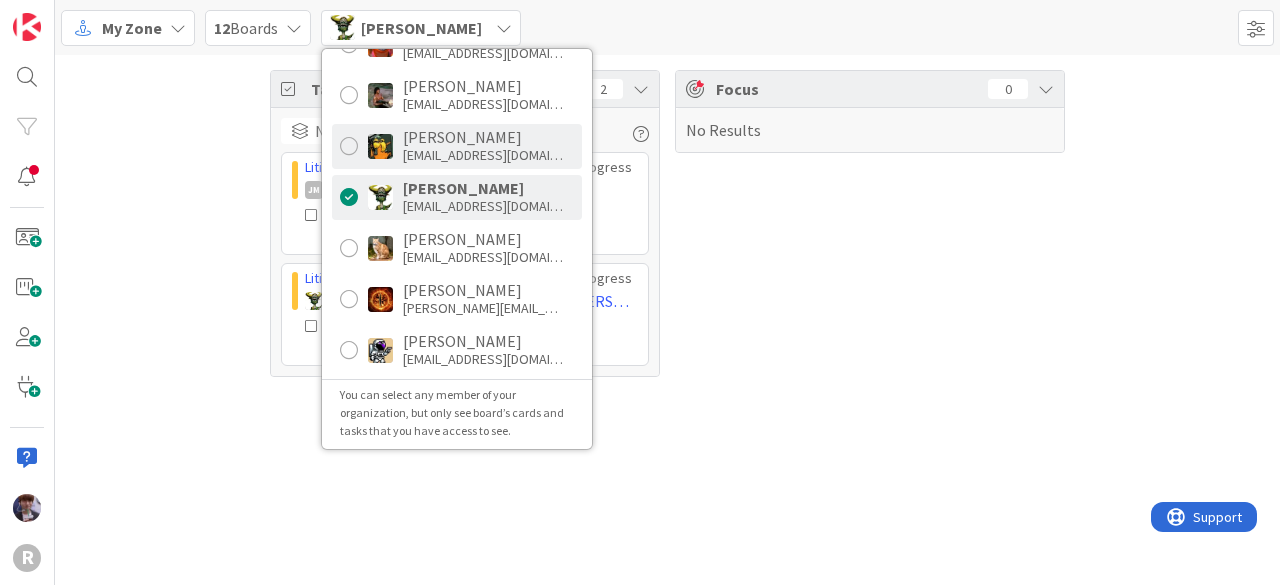 click on "[PERSON_NAME]" at bounding box center (483, 137) 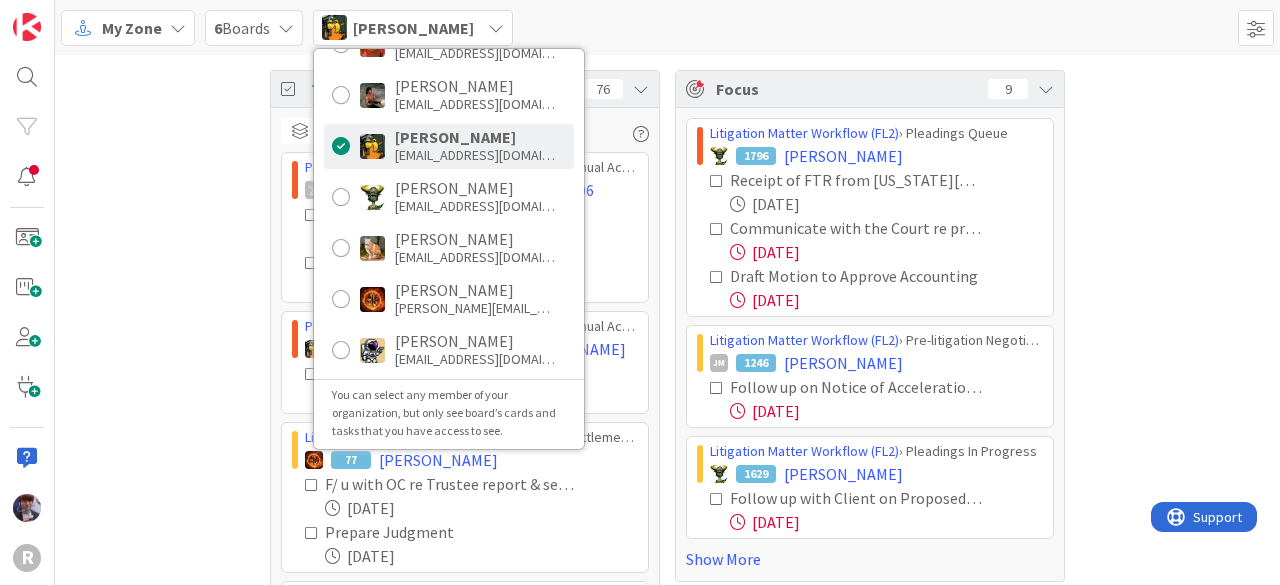 click on "Tasks 76 None Last Edited Probate + Conservatorship Workflow (FL2)  › Annual  Accounting Queue 153 LEMKE, Dorothy Probate - 306 DRAFT Third Annual Accounting 01/16/2026 Third Annual Accounting Deadline 02/19/2026 Probate + Conservatorship Workflow (FL2)  › Annual  Accounting Queue 62 Alan Lemke/ Gerhard Lemke Begin assigning tasks for accounting due 8/2/2025 07/02/2025 Litigation Matter Workflow (FL2)  › Mediation/Settlement in Progress 77 MCWHIRTER, Deborah F/ u with OC re Trustee report & settlement agreement 07/22/2025 Prepare Judgment 07/22/2025 Litigation Matter Workflow (FL2)  › Discovery Queue JM 127 PEGASUS Fiduciary Services LLC Follow up with Zac Walker and Cary Stephens RE: Property Closing 07/15/2025 Litigation Matter Workflow (FL2)  › Pleadings In Progress 1629 MCBRAYER, Micheline Follow up with Client on Proposed Order and judgment 07/14/2025 Litigation Matter Workflow (FL2)  › Pleadings In Progress JM 1118 CAIN, Michael: Huntsman v. Wyndham Vacation Ownership Inc. et al 07/15/2025 9" at bounding box center (667, 2941) 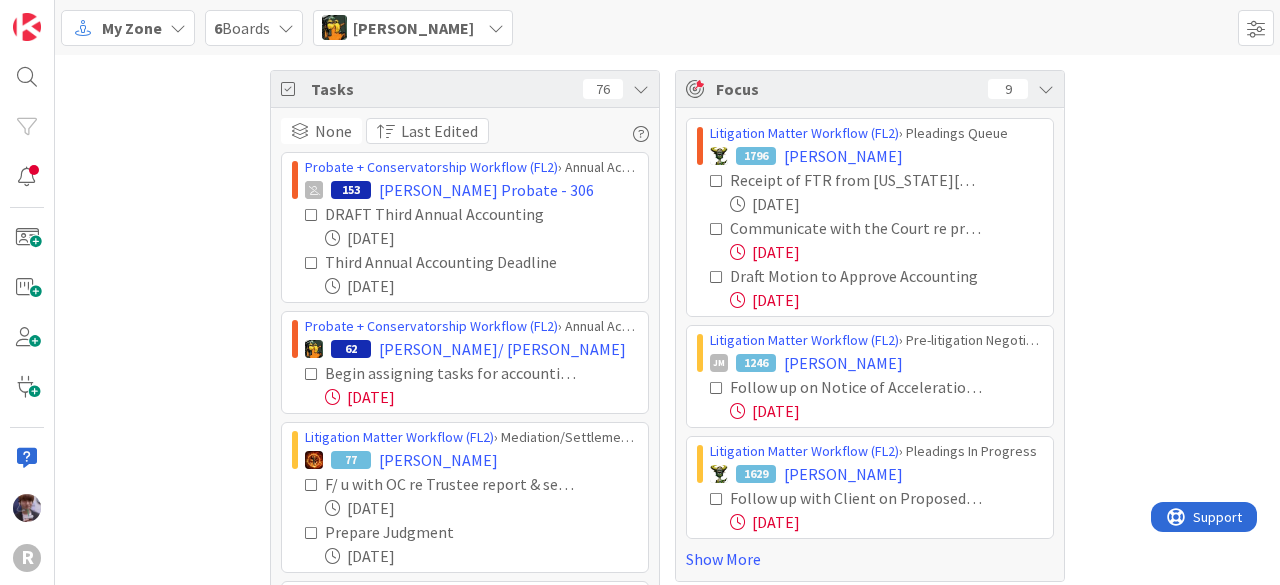 click at bounding box center [717, 181] 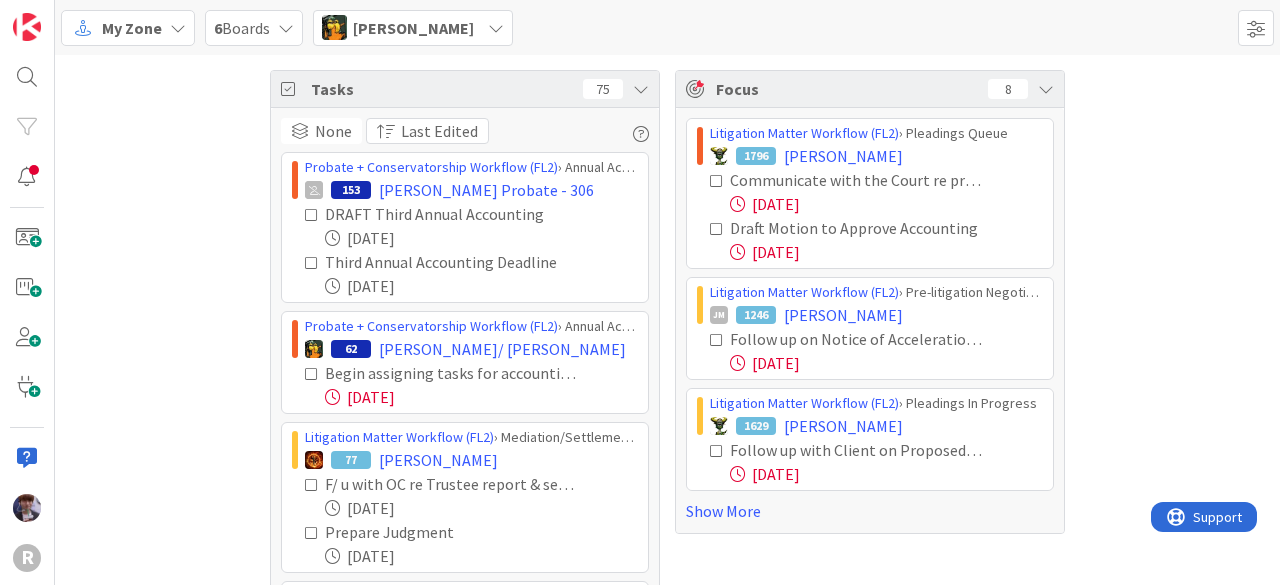 click at bounding box center (717, 181) 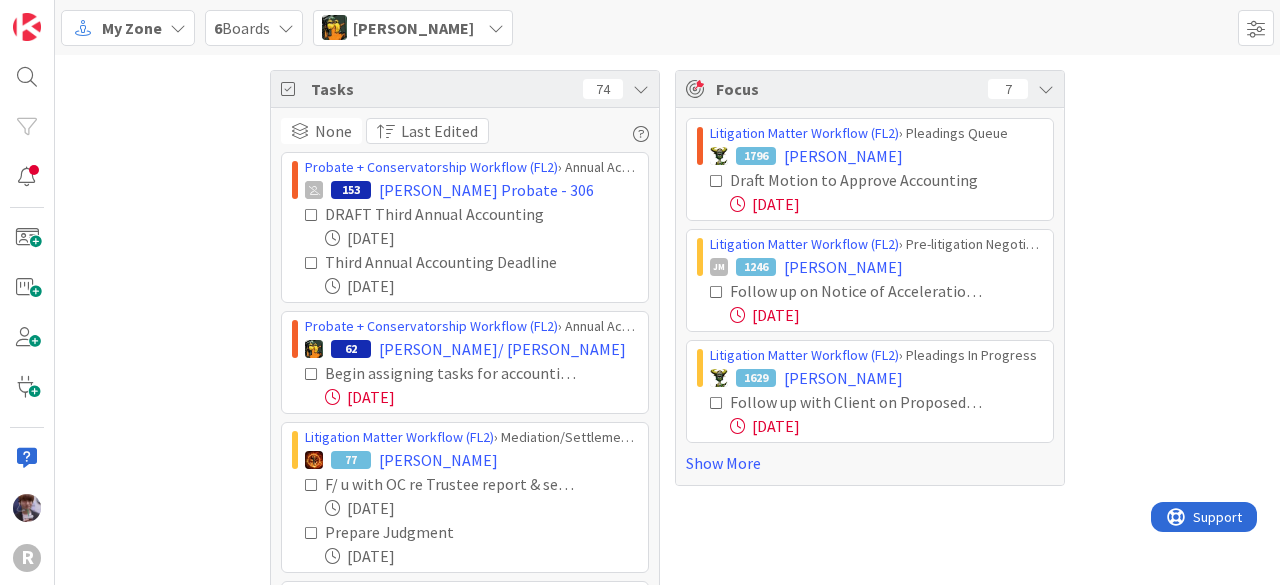 click at bounding box center (717, 181) 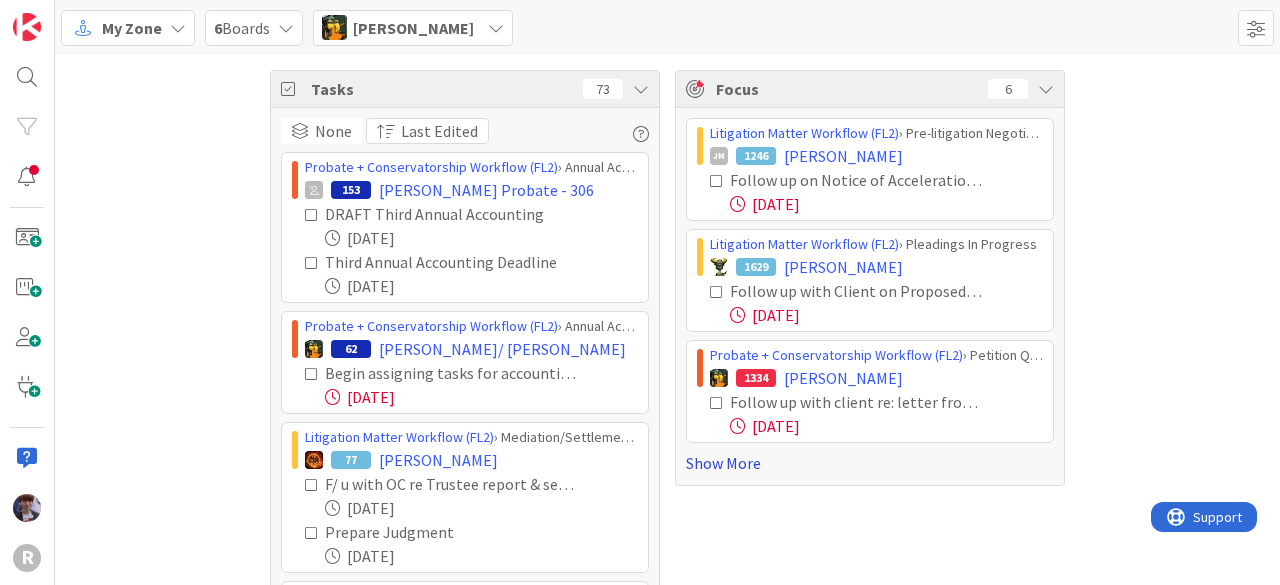 click on "Show More" at bounding box center [870, 463] 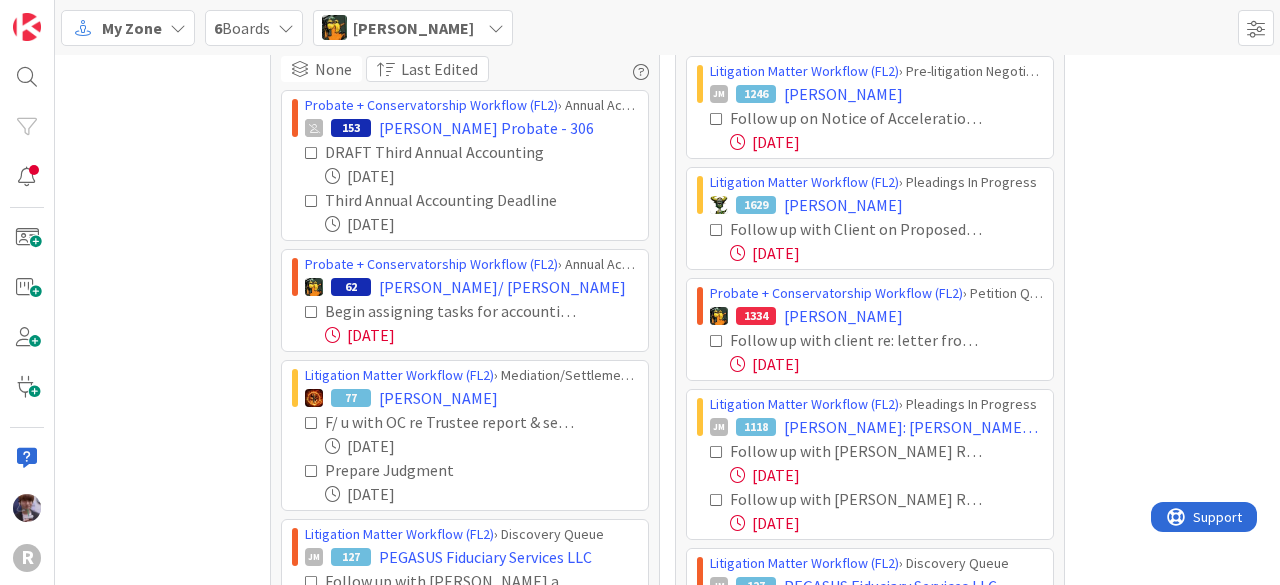 scroll, scrollTop: 0, scrollLeft: 0, axis: both 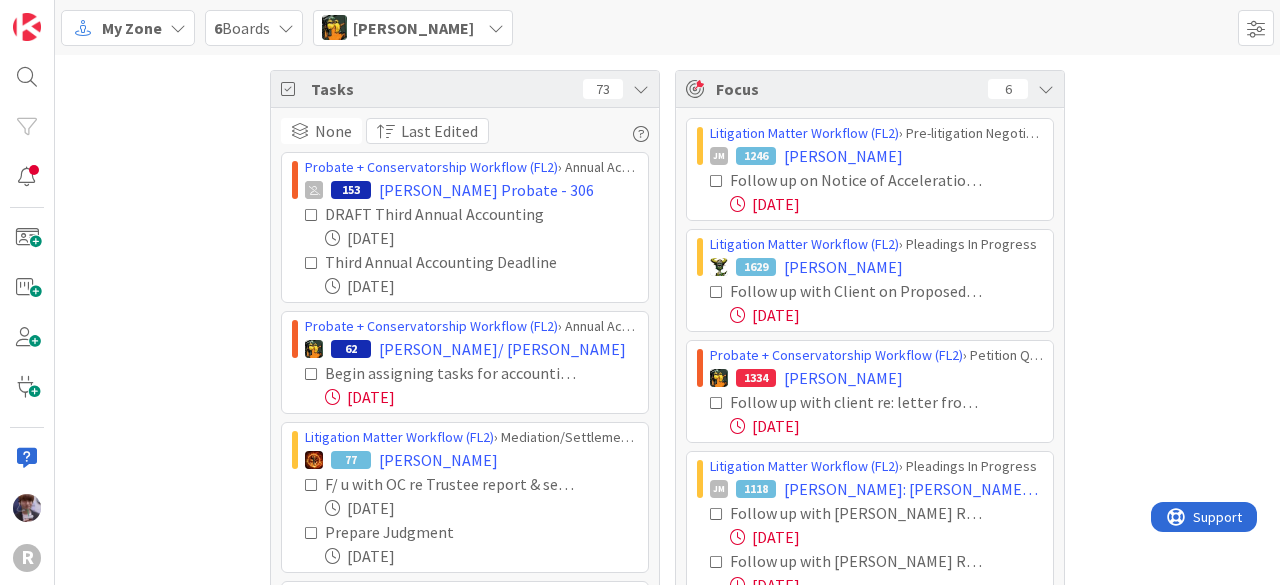click on "Tasks 73" at bounding box center (465, 89) 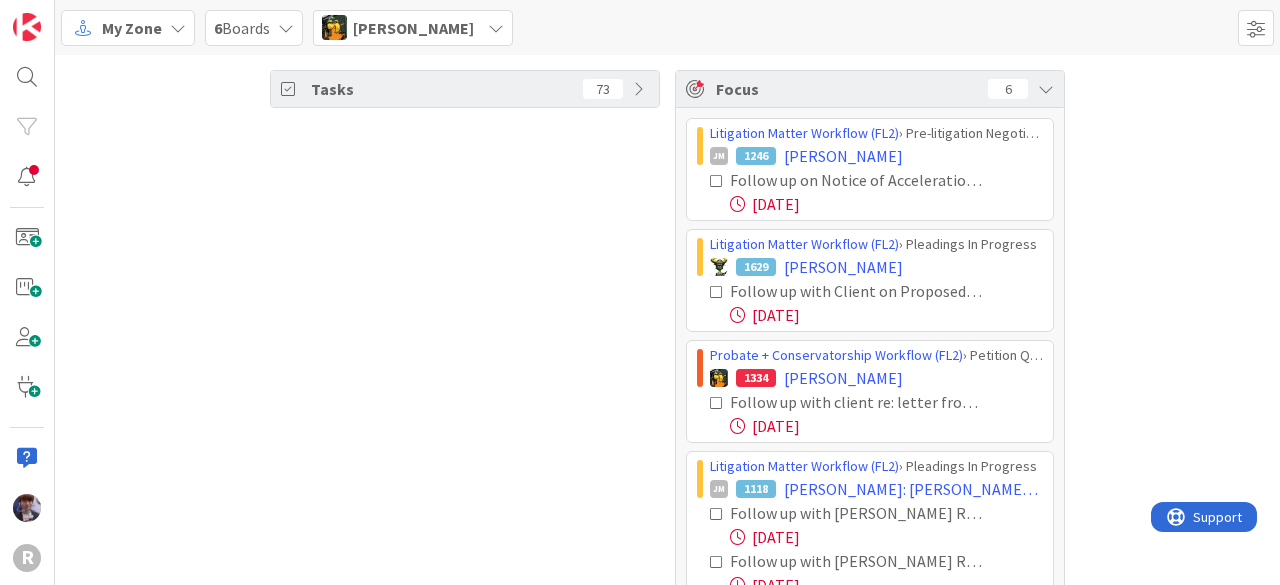 click on "[PERSON_NAME]" at bounding box center (413, 28) 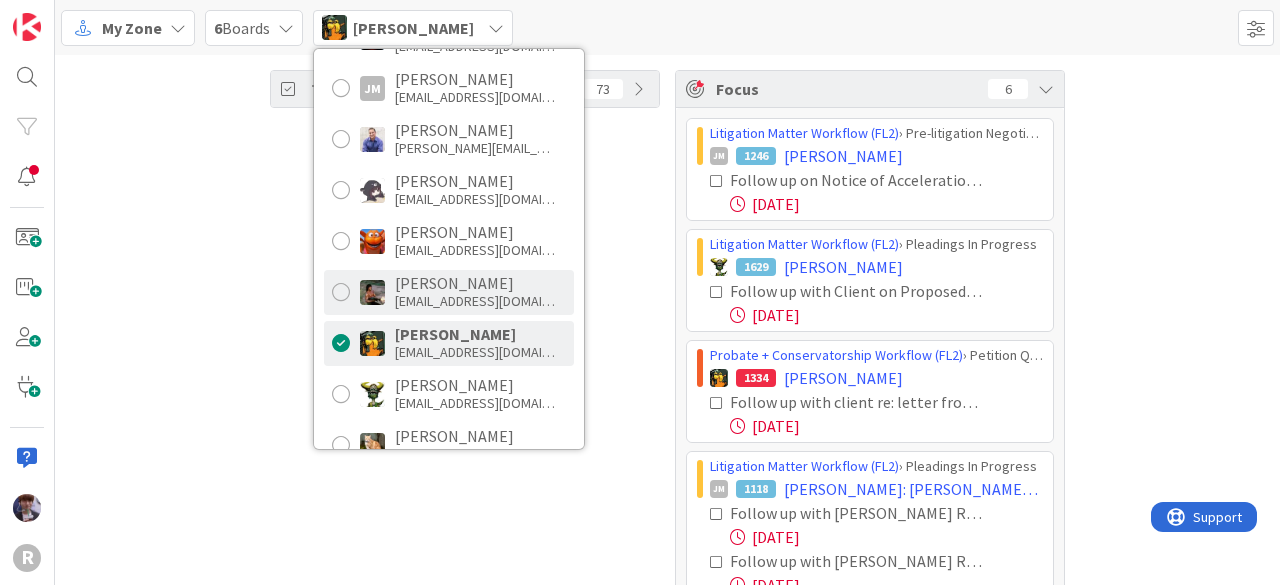 scroll, scrollTop: 186, scrollLeft: 0, axis: vertical 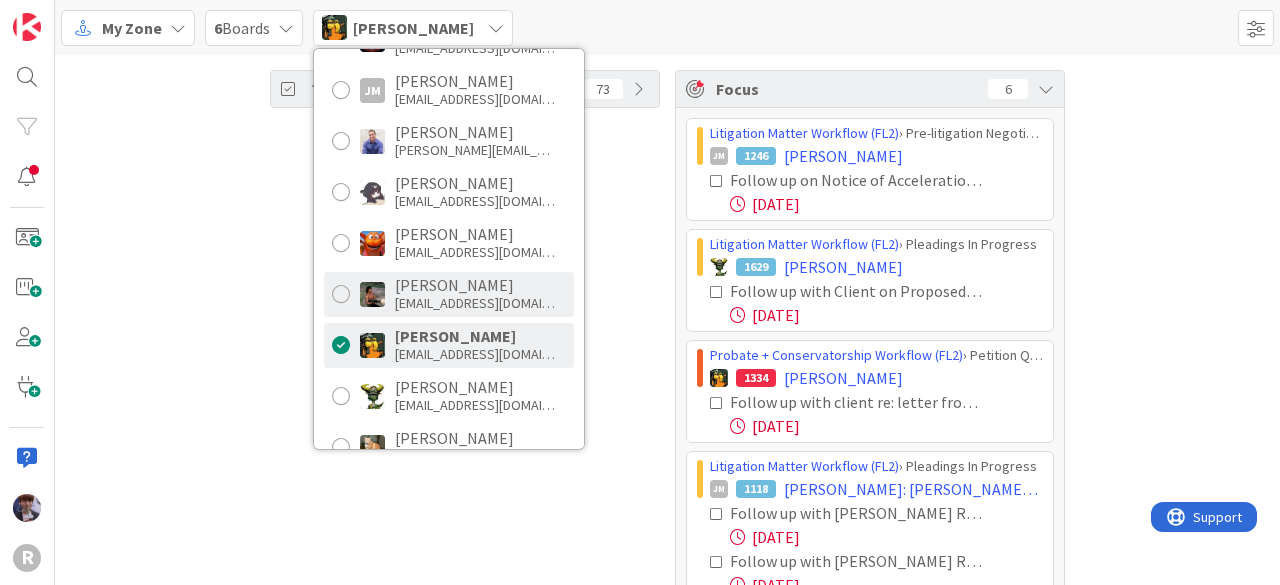 click on "[EMAIL_ADDRESS][DOMAIN_NAME]" at bounding box center [475, 303] 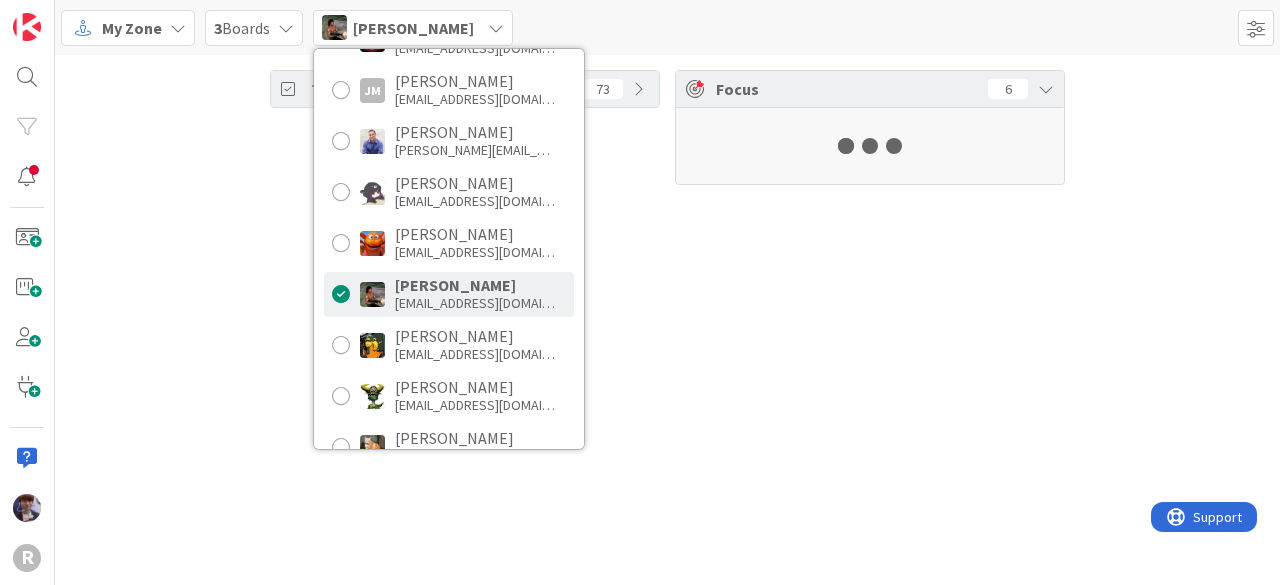 click on "Tasks 73 Focus 6" at bounding box center (667, 320) 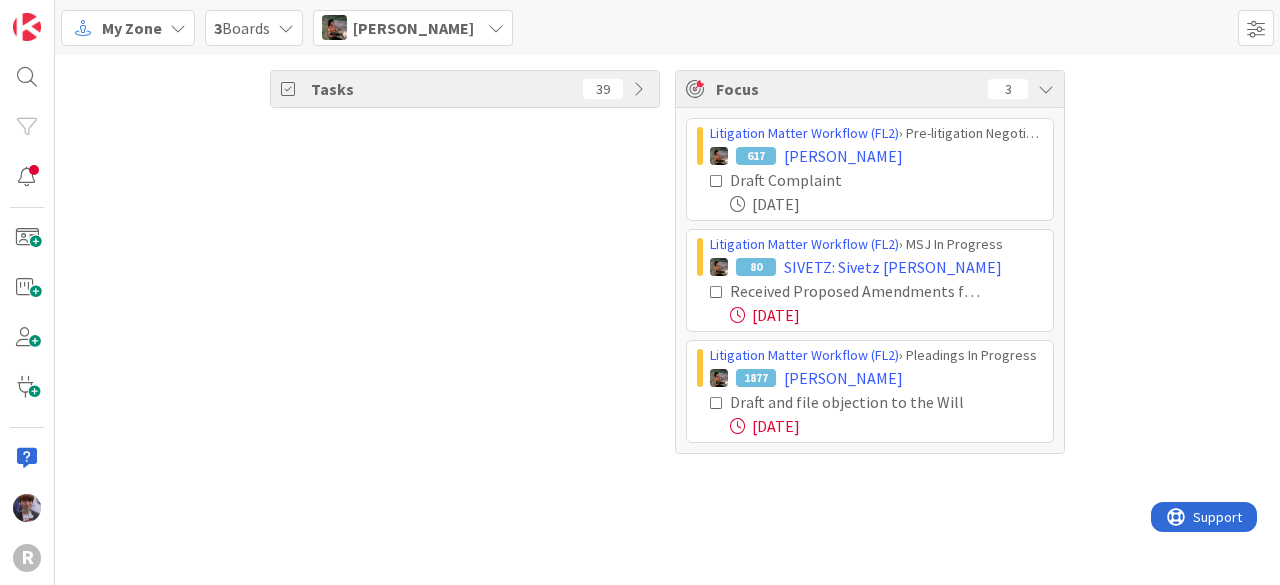 click at bounding box center [717, 181] 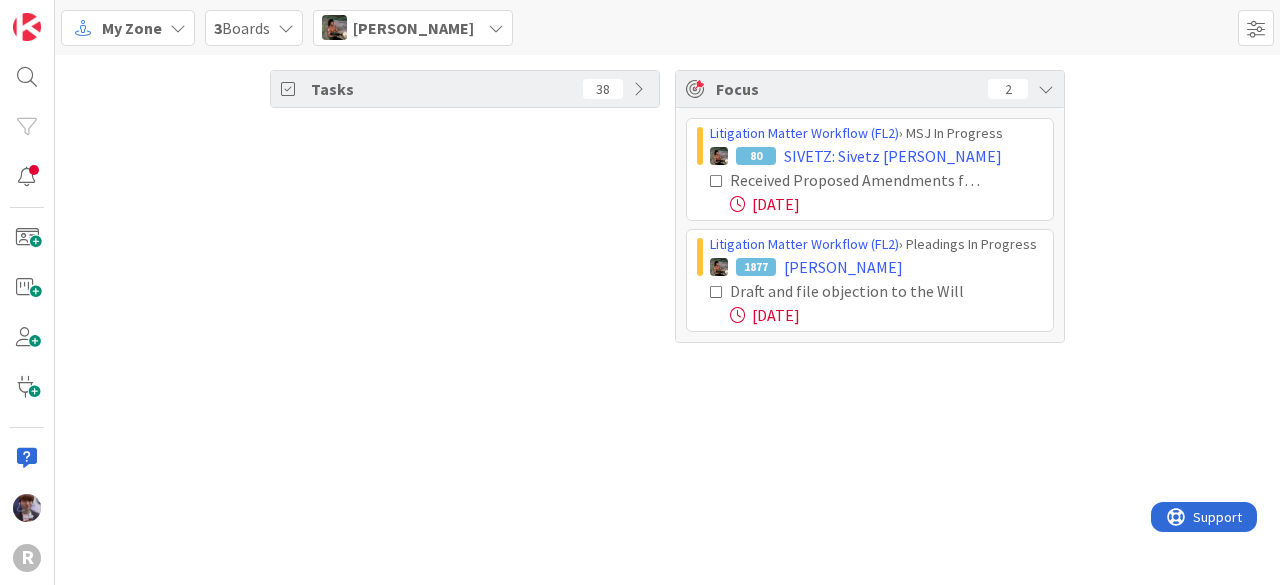 click on "[PERSON_NAME]" at bounding box center (413, 28) 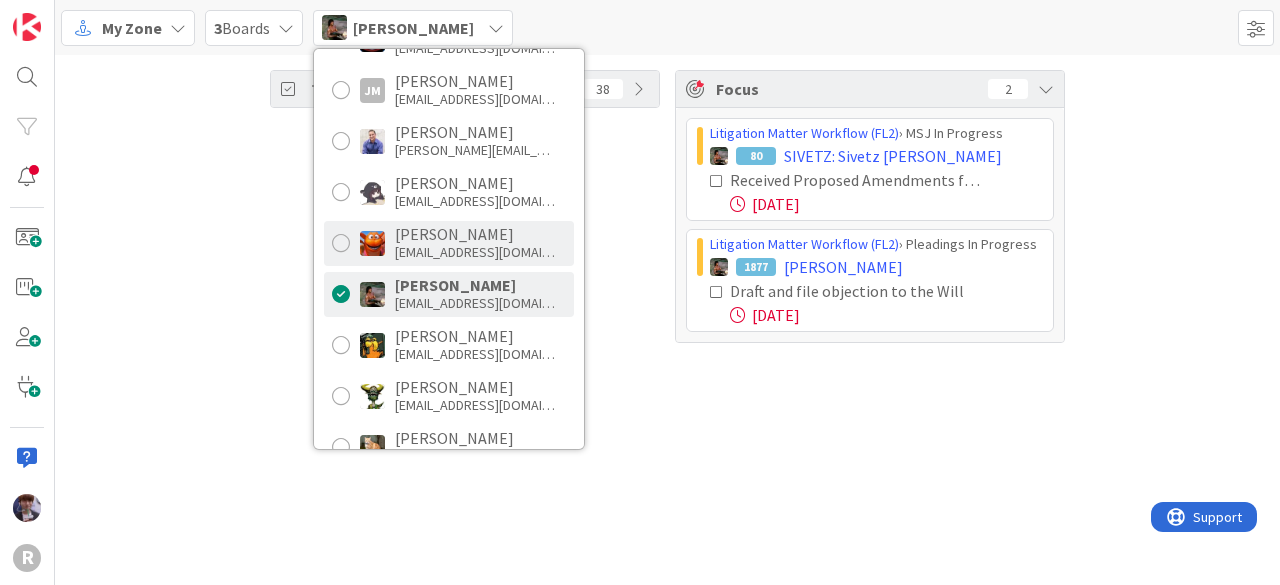 click on "[EMAIL_ADDRESS][DOMAIN_NAME]" at bounding box center [475, 252] 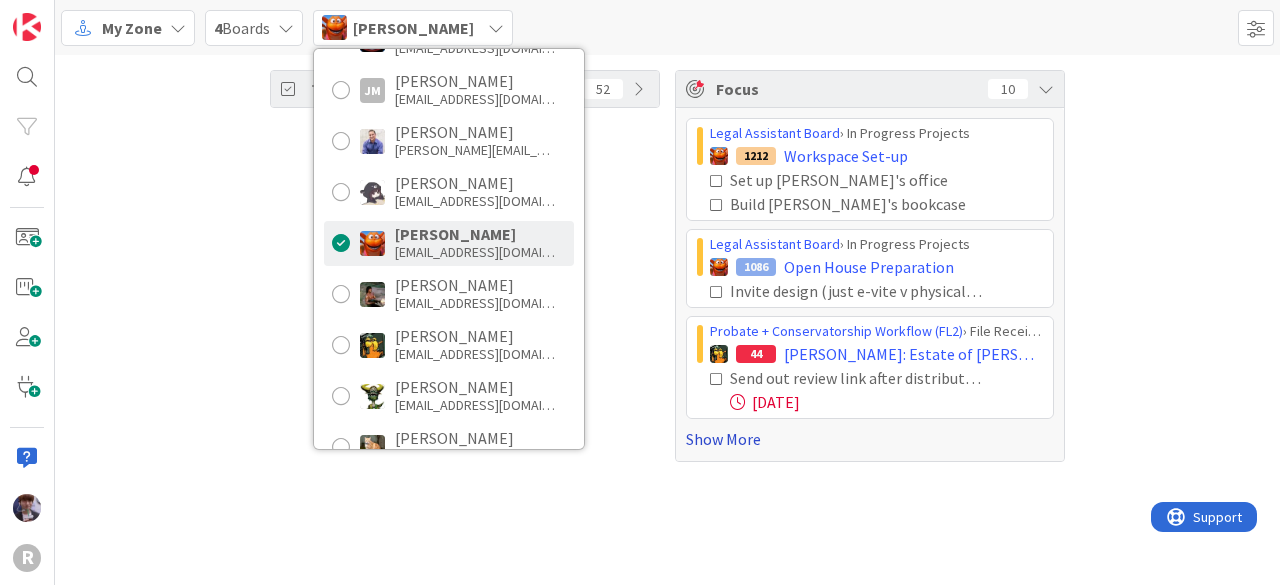click on "Show More" at bounding box center [870, 439] 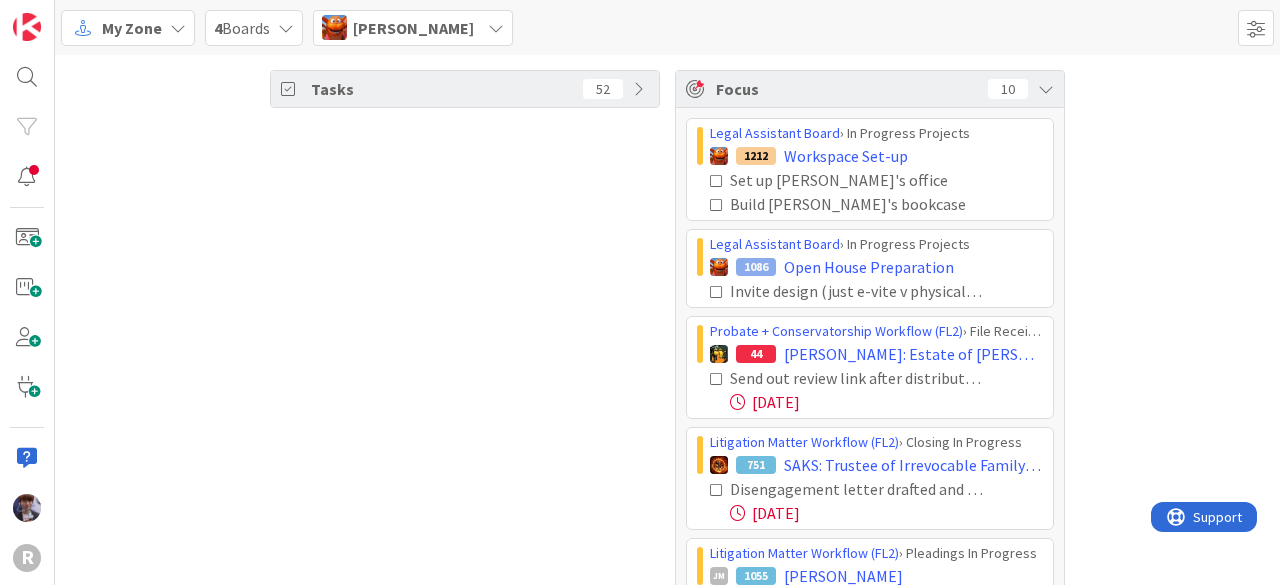 click on "Tasks 52" at bounding box center (465, 579) 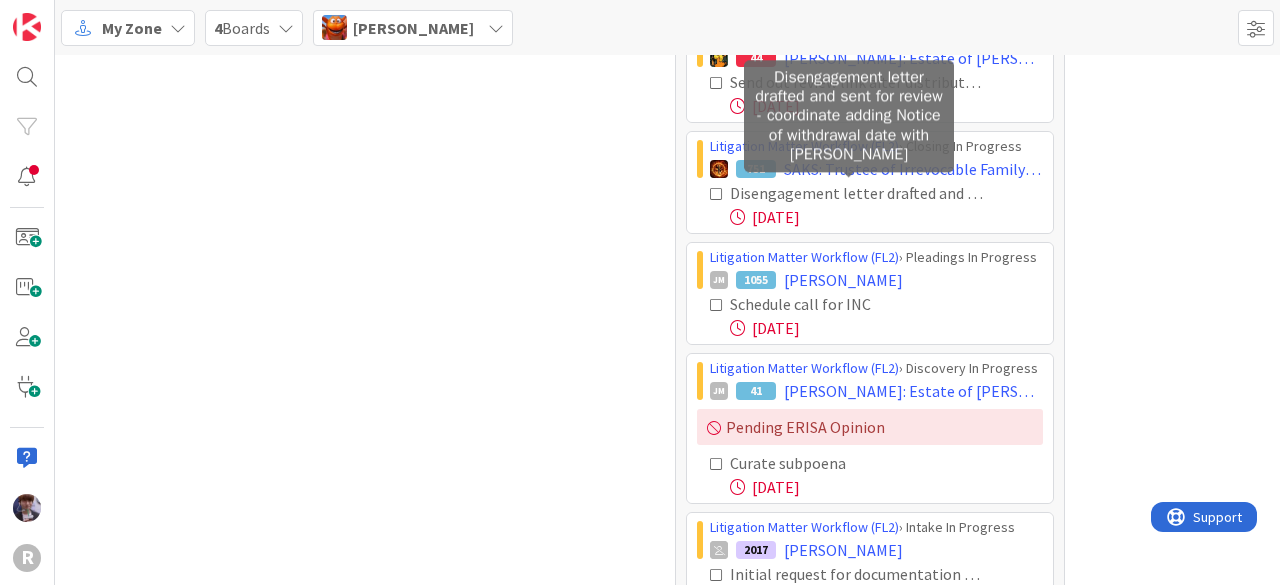 scroll, scrollTop: 296, scrollLeft: 0, axis: vertical 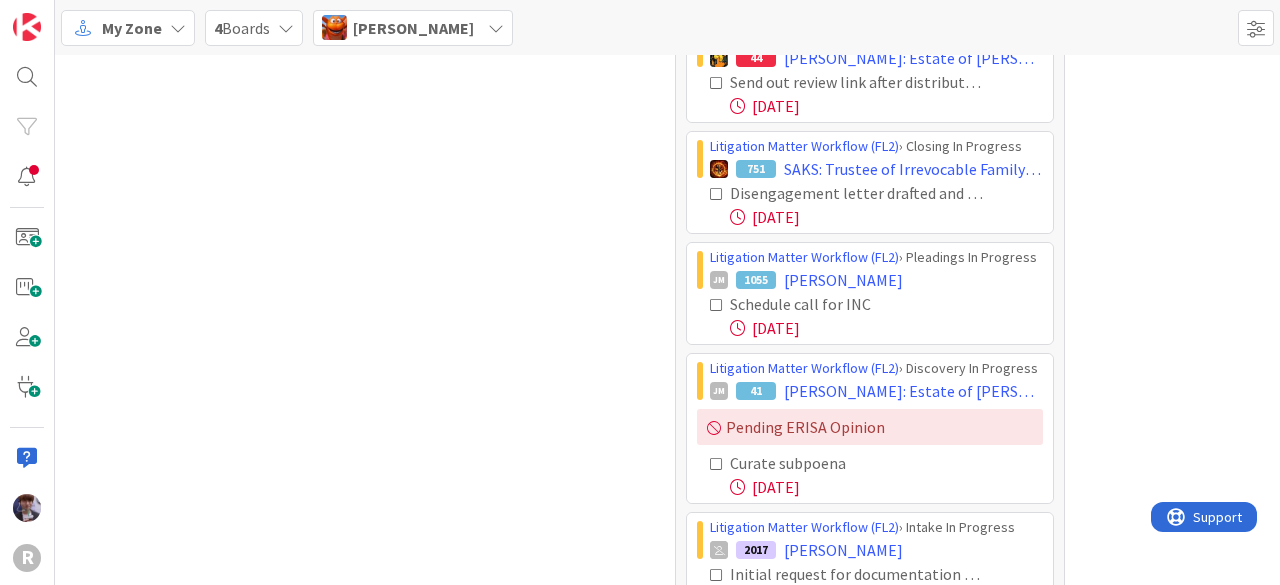 click at bounding box center (717, 194) 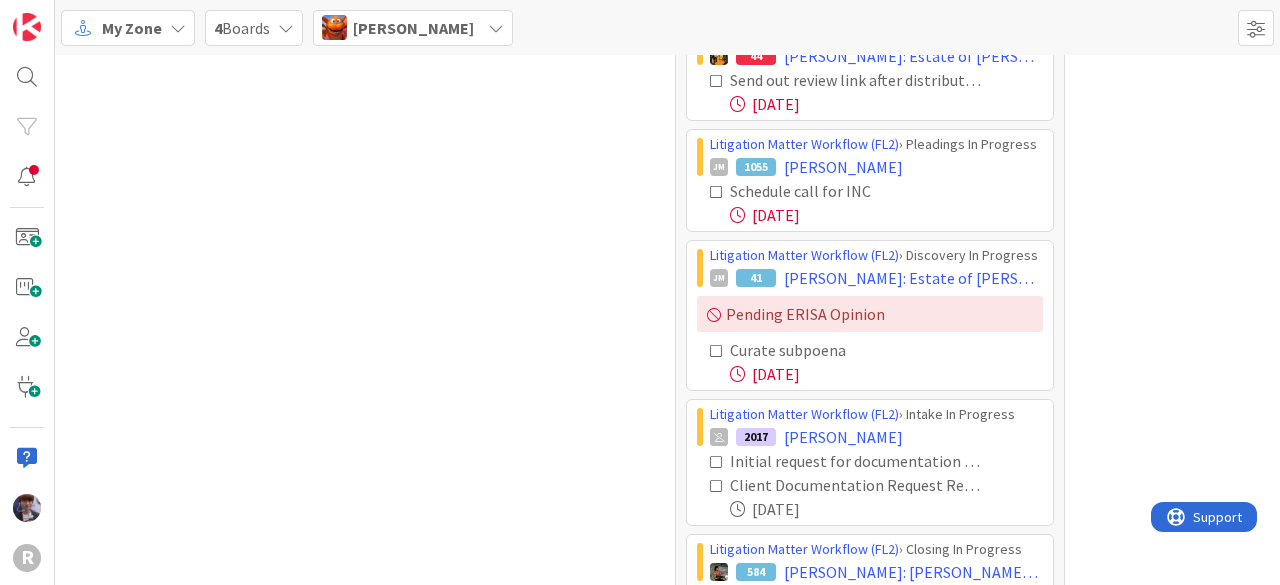 scroll, scrollTop: 297, scrollLeft: 0, axis: vertical 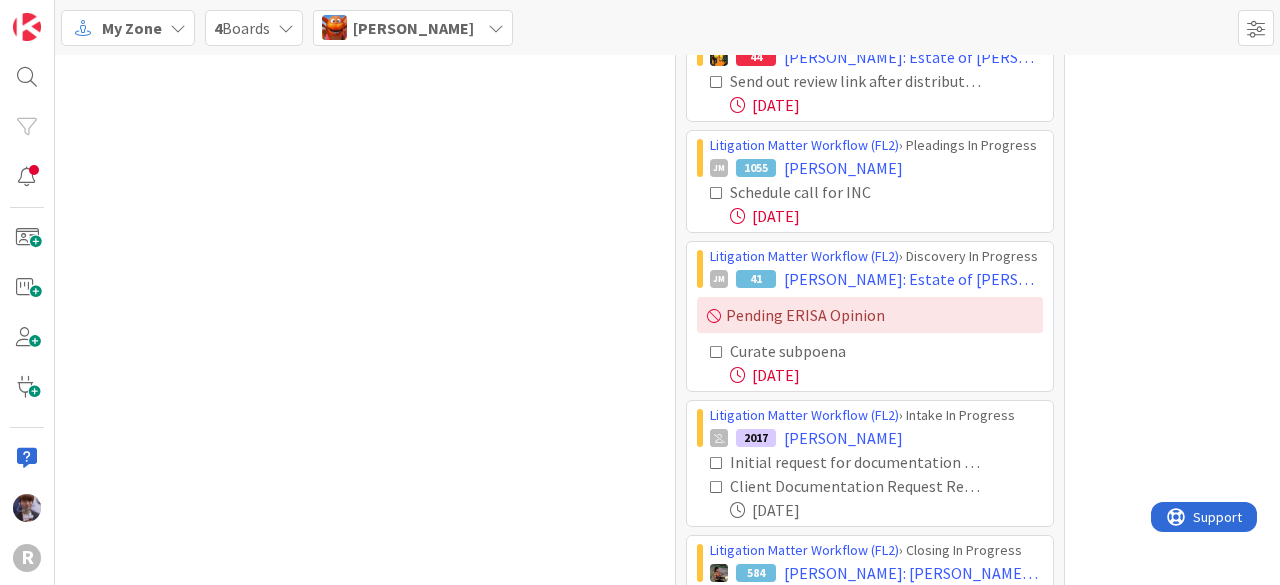 click at bounding box center (717, 463) 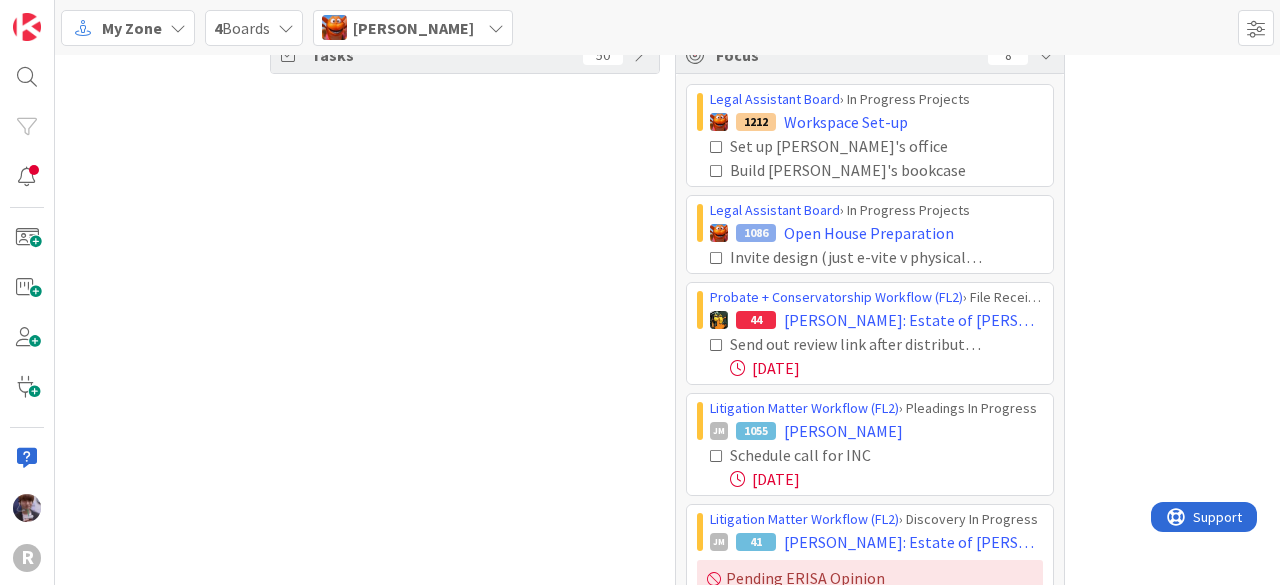 scroll, scrollTop: 0, scrollLeft: 0, axis: both 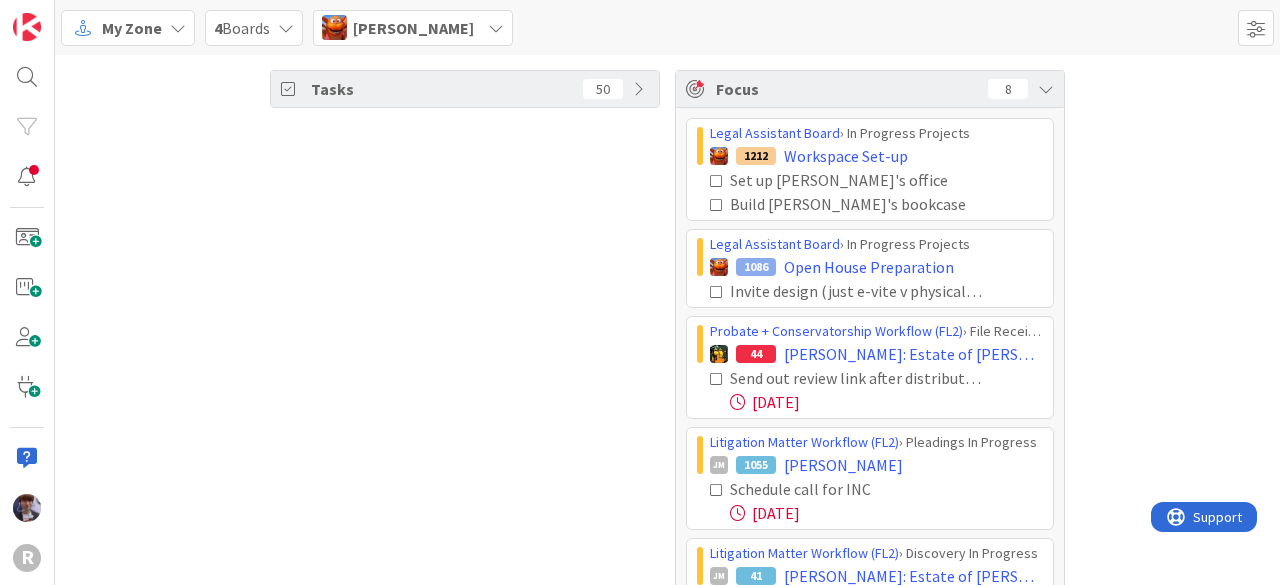 click on "My Zone 4  Boards Kiara Adams Minka Laine Friesen mfriesen@reutercorbett.com Devine Gines dgines@reutercorbett.com Jasmin Sanchez jsanchez@reutercorbett.com JM Jeff Myers jmyers@reutercorbett.com John Grant john@agileattorney.com Kelly Nguyen knguyen@reutercorbett.com Kiara Adams kadams@reutercorbett.com Max Whittington mwhittington@reutercorbett.com Michael Robb mrobb@reutercorbett.com Nic Corbett ncorbett@reutercorbett.com Stacey Burzota sburzota@reutercorbett.com Ted Reuter treuter@reutercorbett.com Tyler McDonald tmcdonald@reutercorbett.com You can select any member of your organization, but only see board’s cards and tasks that you have access to see." at bounding box center [667, 27] 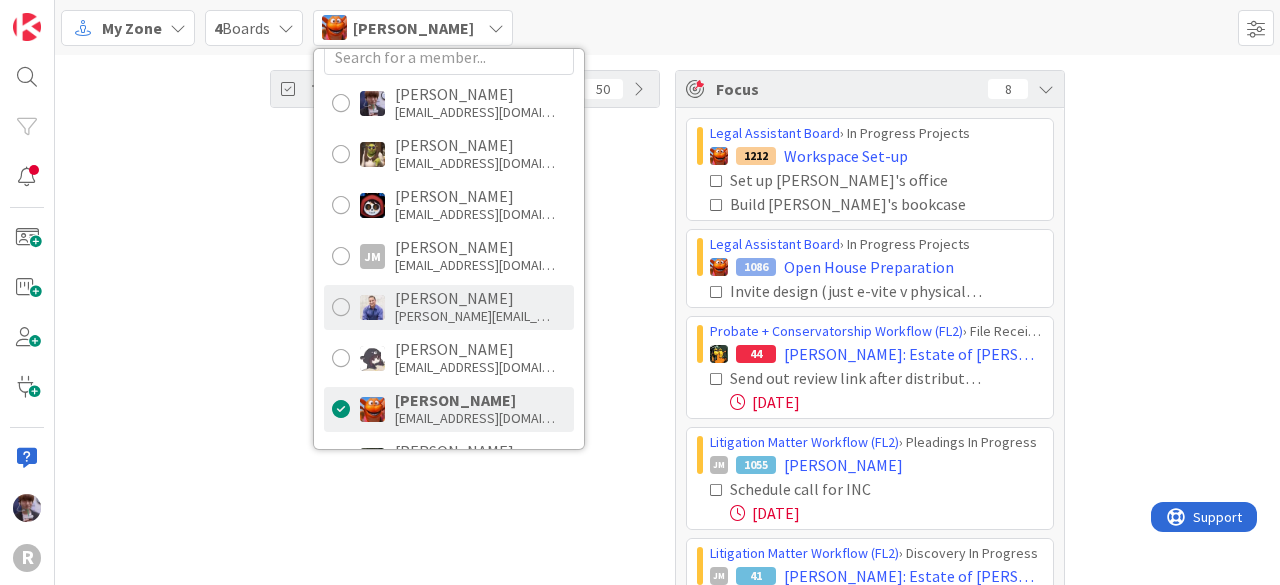 scroll, scrollTop: 0, scrollLeft: 0, axis: both 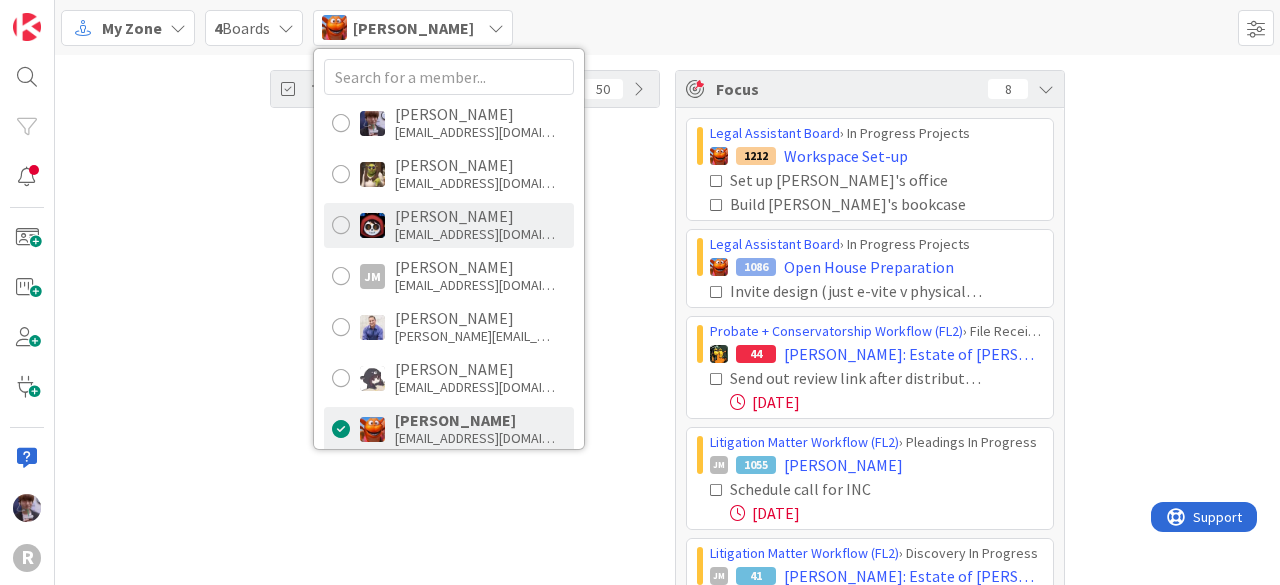 click on "[PERSON_NAME]" at bounding box center [475, 216] 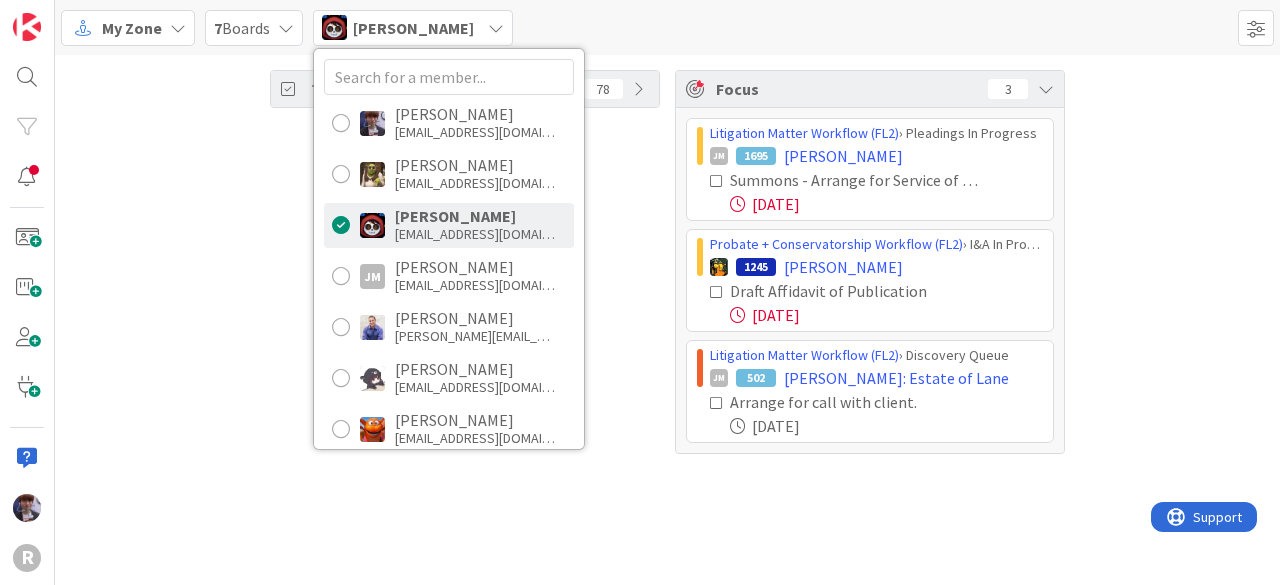 click on "Tasks 78" at bounding box center [465, 262] 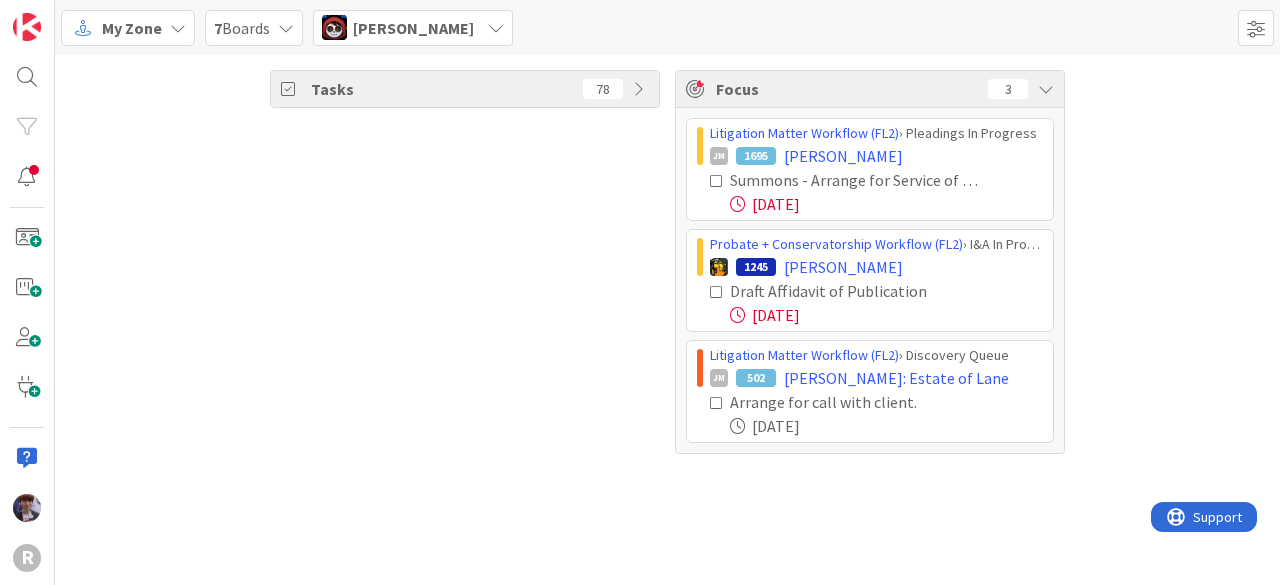 click on "[PERSON_NAME]" at bounding box center (413, 28) 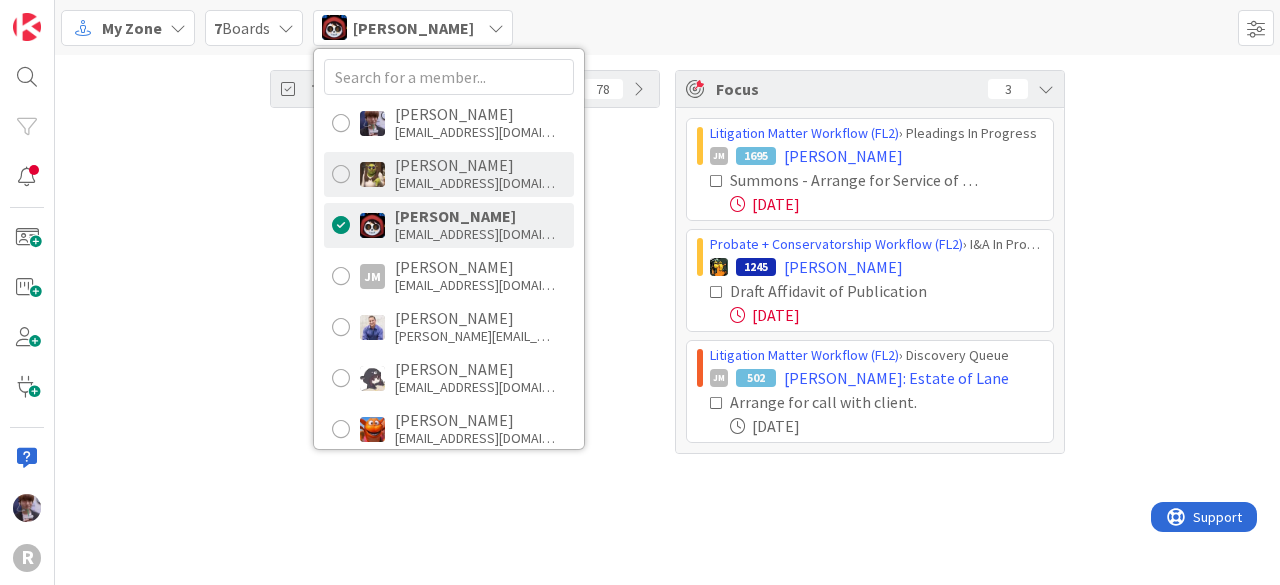 click on "[EMAIL_ADDRESS][DOMAIN_NAME]" at bounding box center (475, 183) 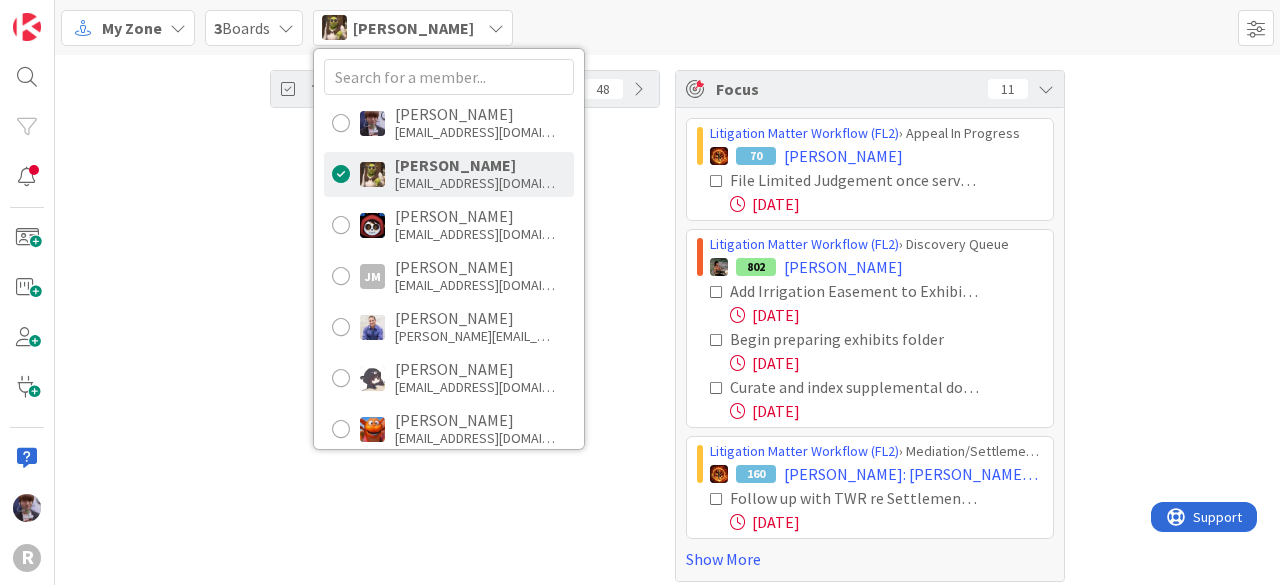 click on "Tasks 48" at bounding box center (465, 326) 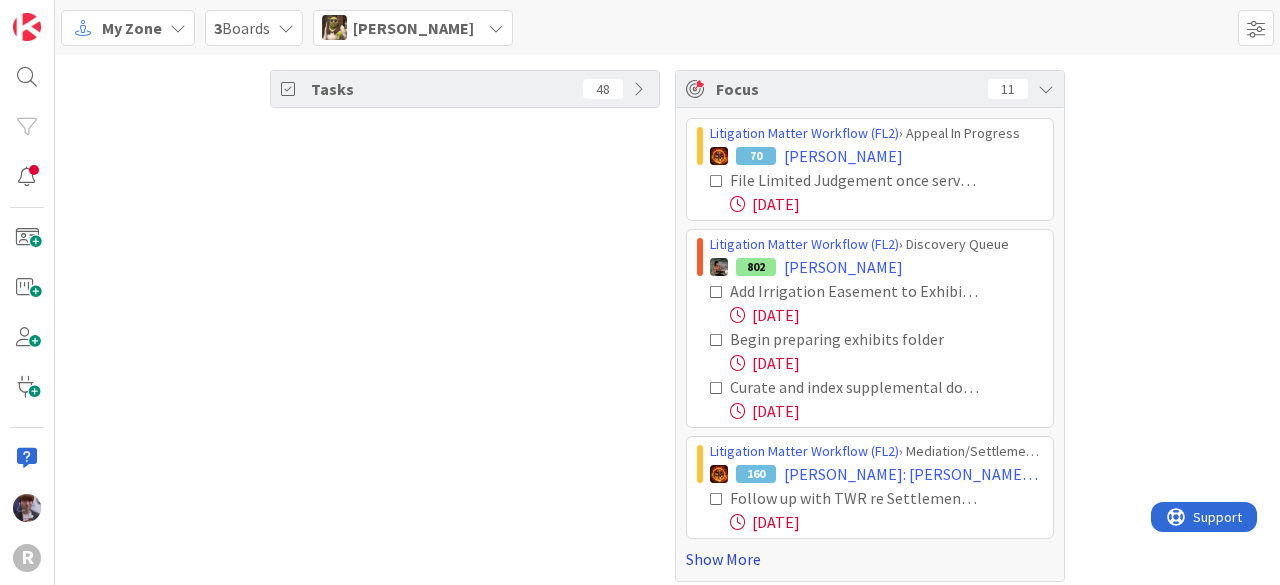 click on "Show More" at bounding box center (870, 559) 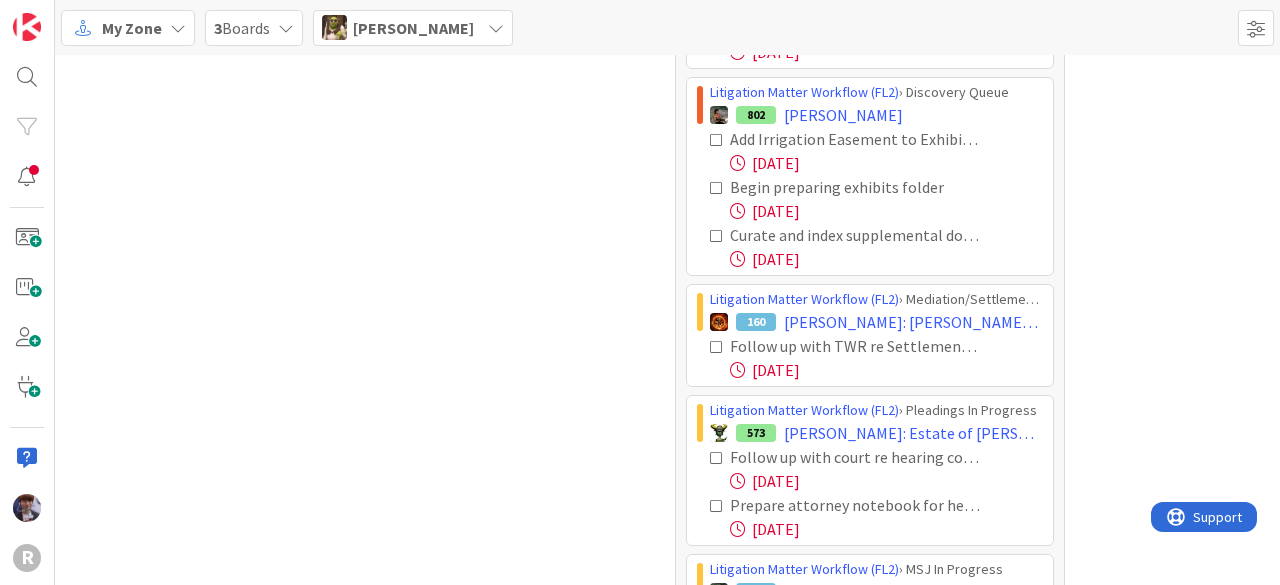 scroll, scrollTop: 160, scrollLeft: 0, axis: vertical 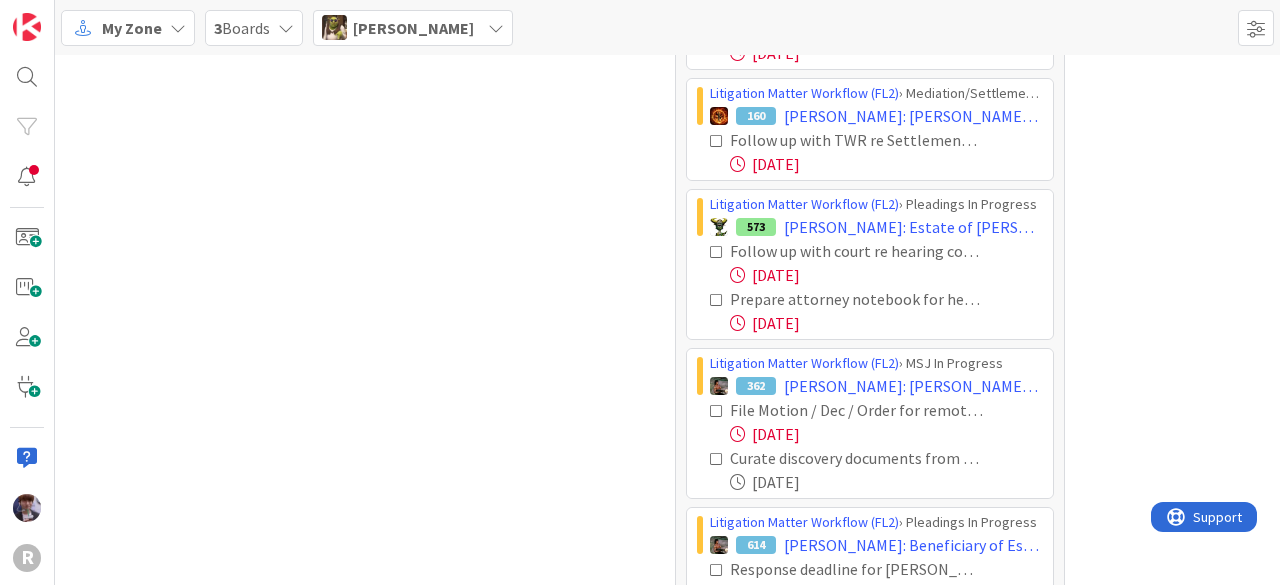 click at bounding box center (717, 252) 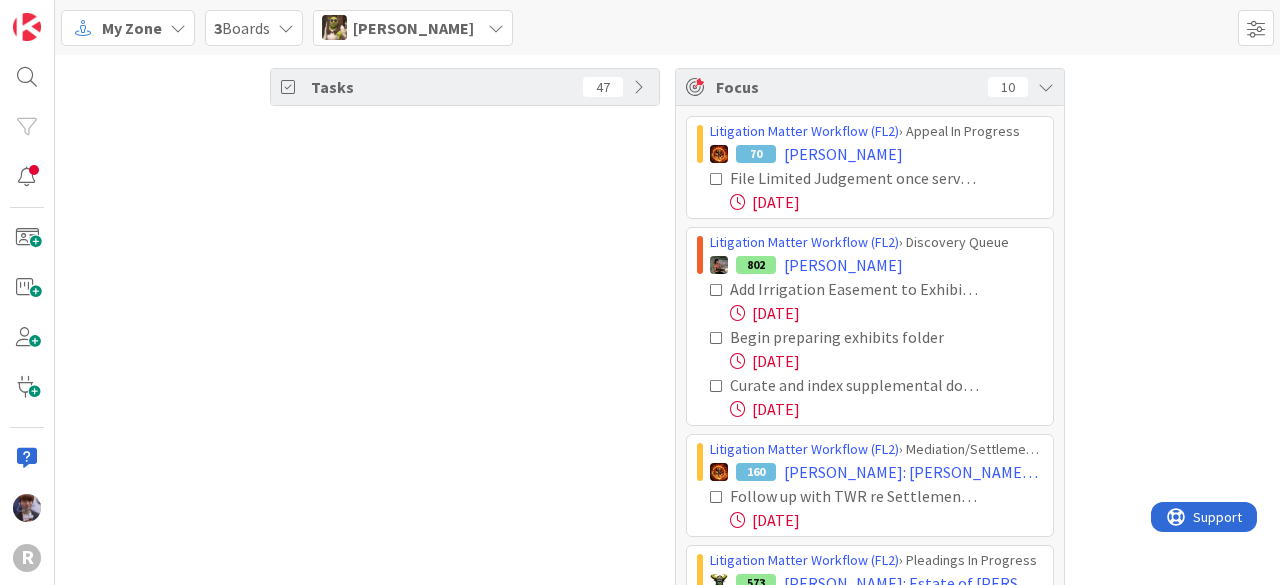 scroll, scrollTop: 0, scrollLeft: 0, axis: both 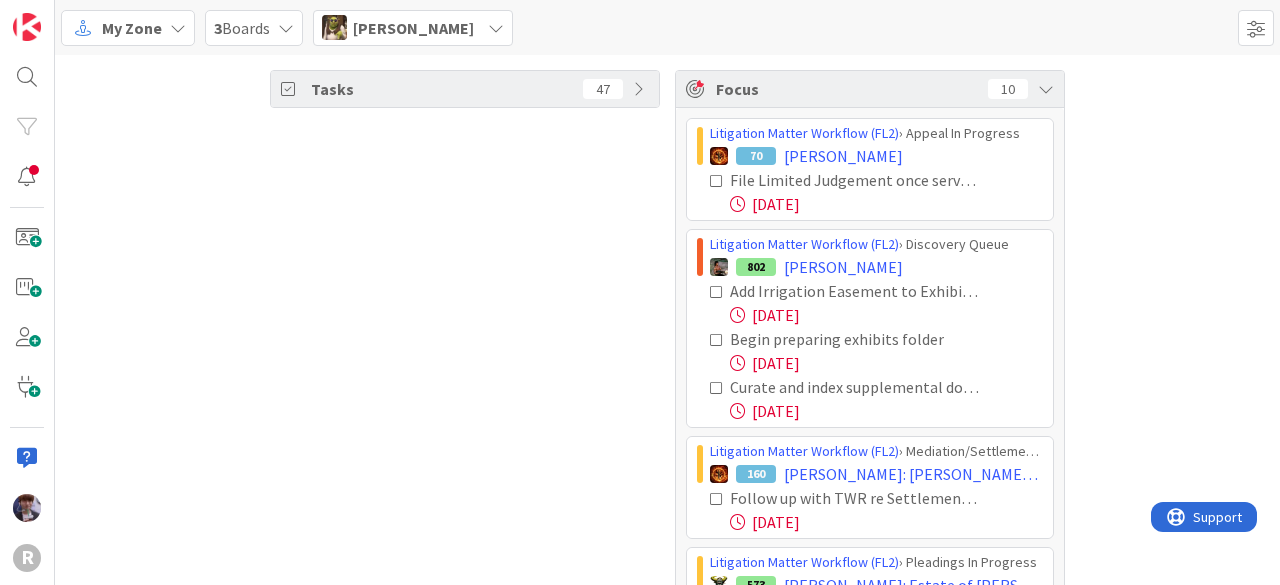 click on "[PERSON_NAME]" at bounding box center (413, 28) 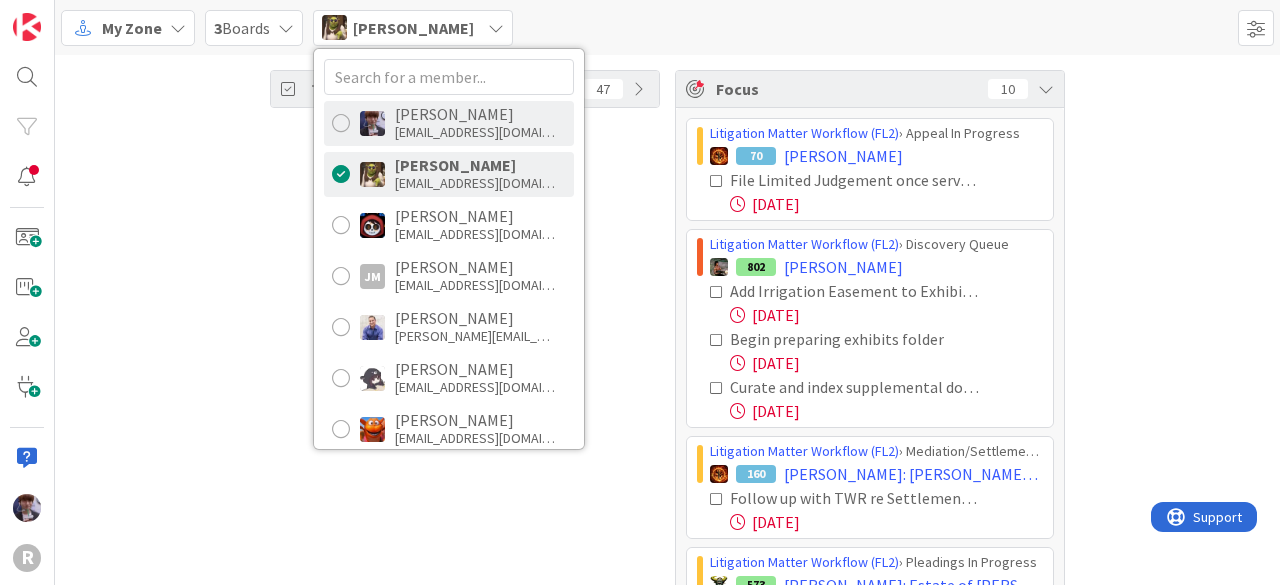 click on "[PERSON_NAME]" at bounding box center [475, 114] 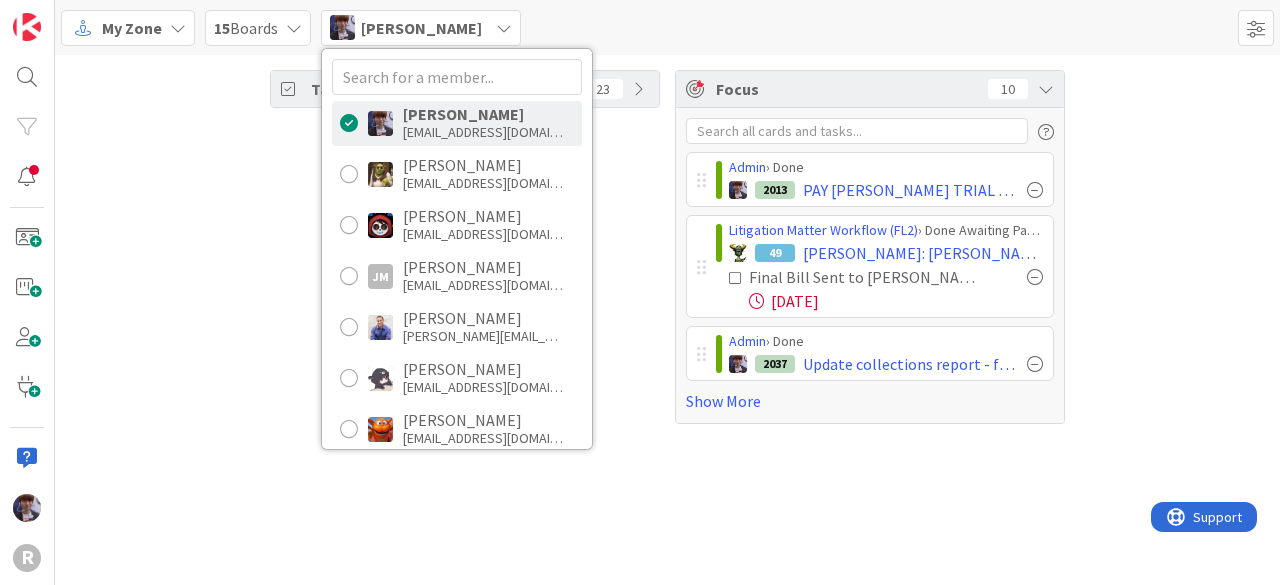 click on "Tasks 23" at bounding box center [465, 247] 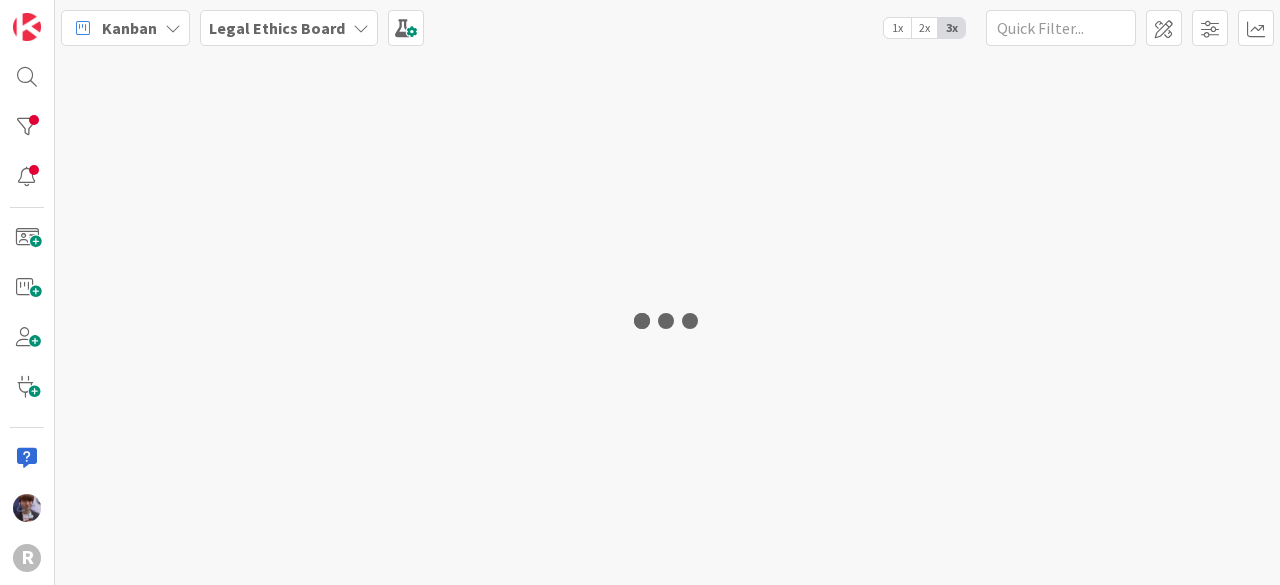scroll, scrollTop: 0, scrollLeft: 0, axis: both 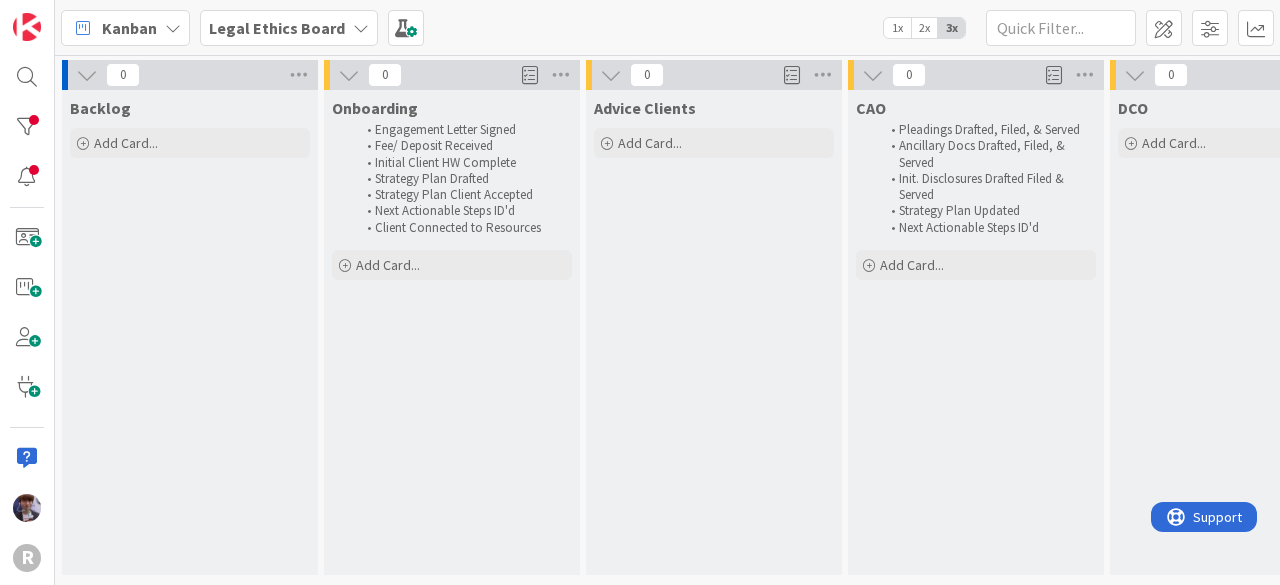click at bounding box center (173, 28) 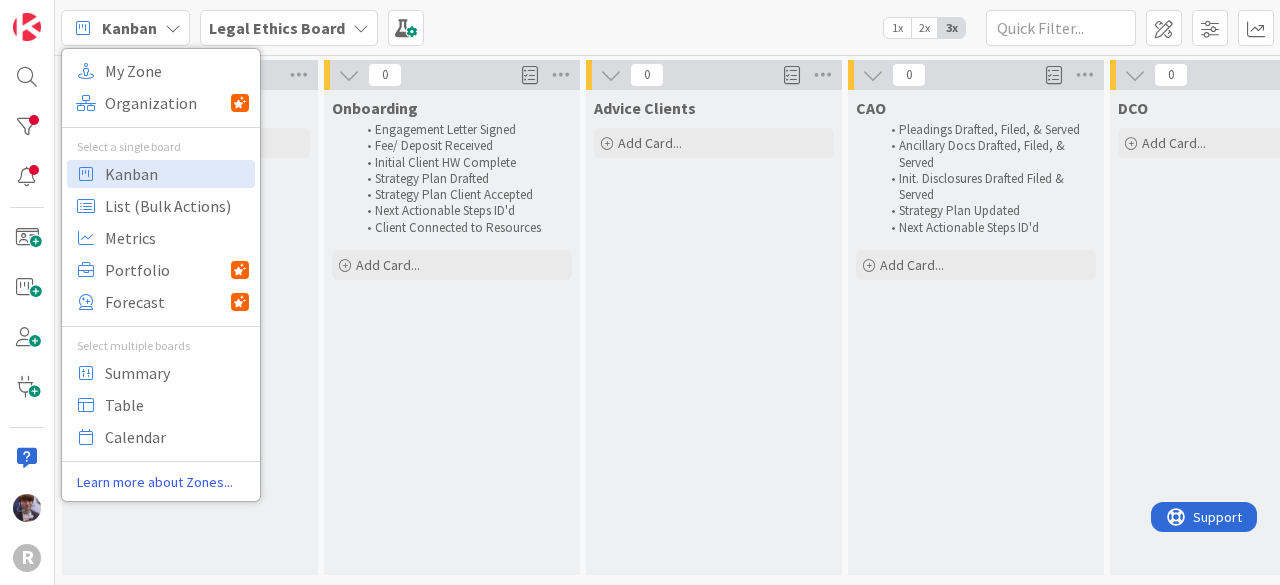 scroll, scrollTop: 0, scrollLeft: 0, axis: both 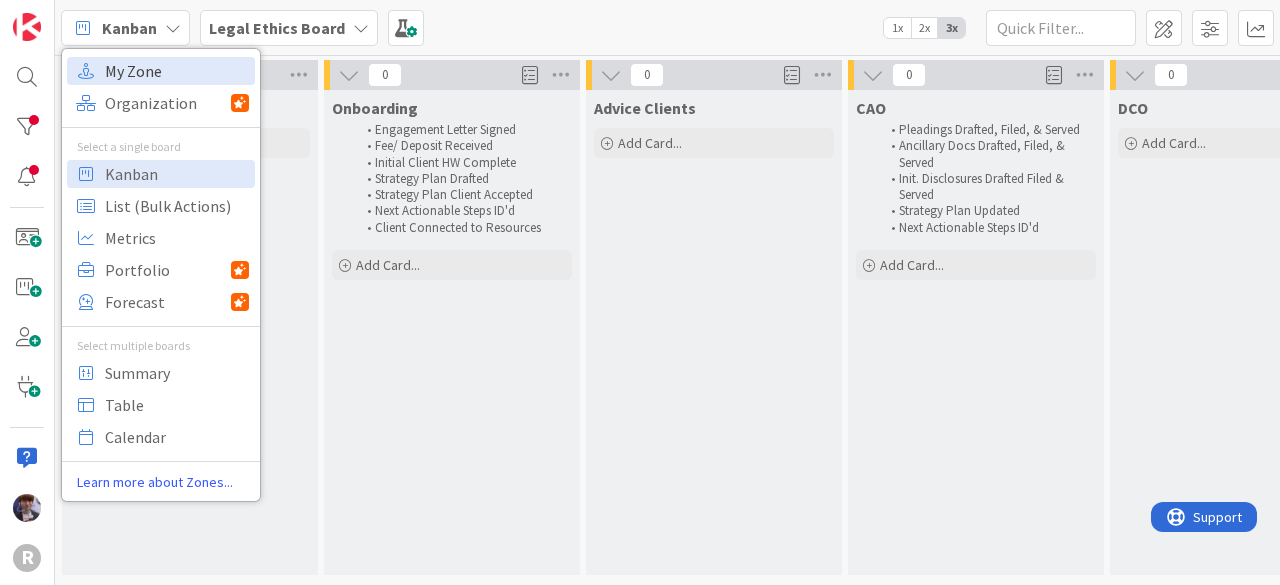 click on "My Zone" at bounding box center [177, 71] 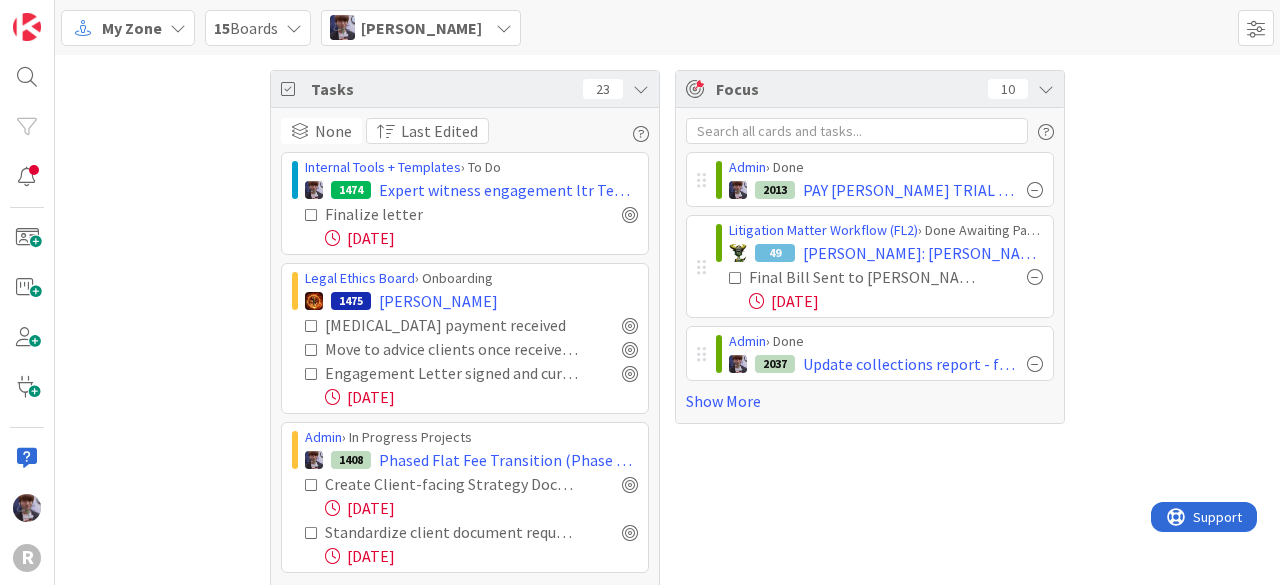 scroll, scrollTop: 0, scrollLeft: 0, axis: both 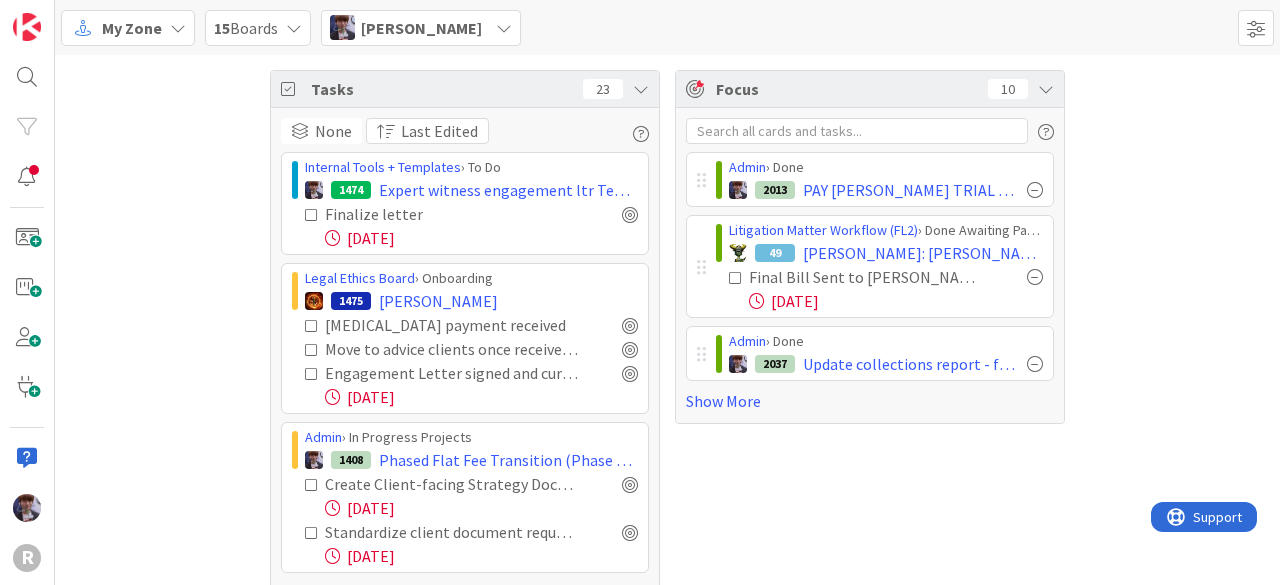 click at bounding box center [641, 89] 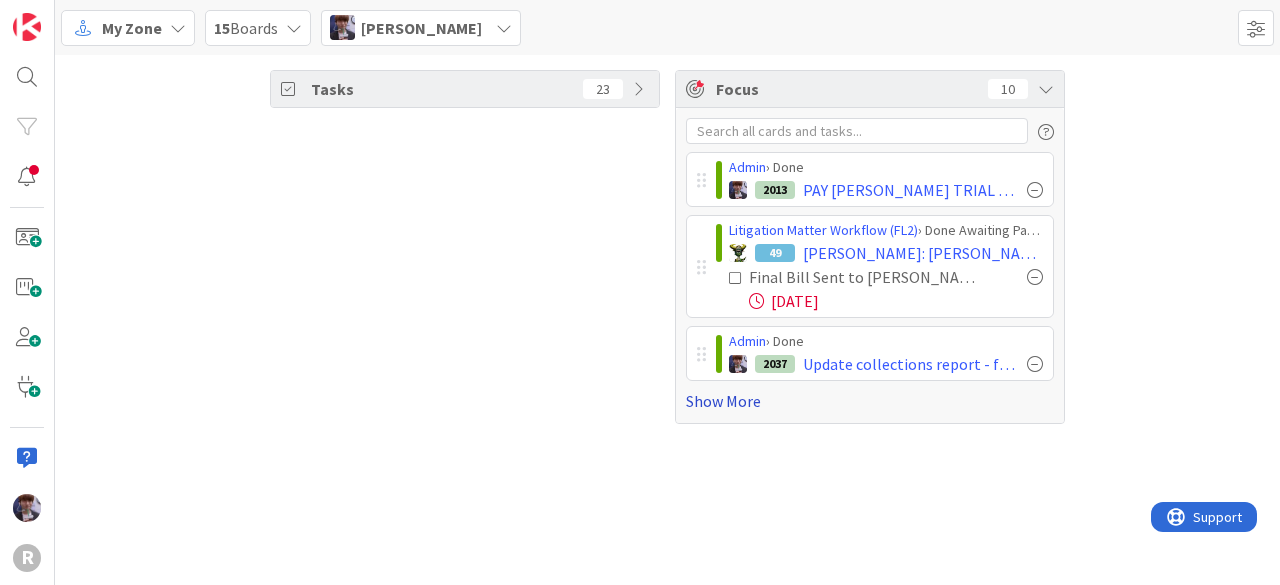 click on "Show More" at bounding box center [870, 401] 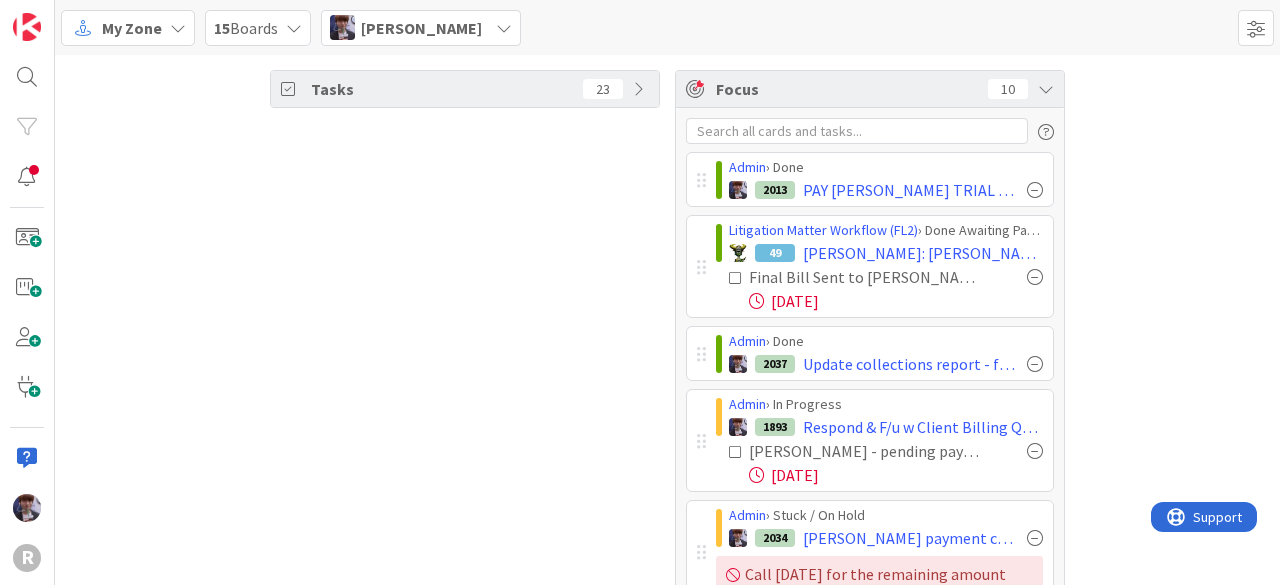 scroll, scrollTop: 100, scrollLeft: 0, axis: vertical 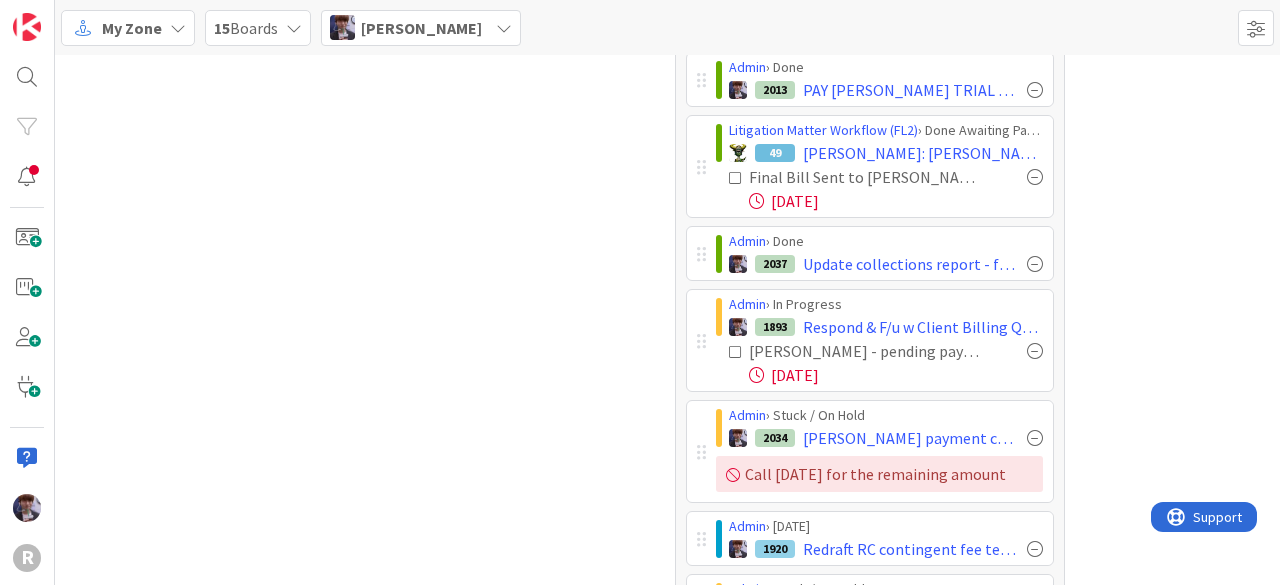 click on "Tasks 23 Focus 10 Admin  › Done 2013 PAY [PERSON_NAME] TRIAL DAY 5 Litigation Matter Workflow (FL2)  › Done Awaiting Payment 49 [PERSON_NAME]: [PERSON_NAME] [PERSON_NAME] Final Bill Sent to [PERSON_NAME] [DATE] Admin  › Done 2037 Update collections report - f/u with MRR re probates Admin  › In Progress 1893 Respond & F/u w Client Billing Questions [PERSON_NAME] - pending payment plan question on Nic/coordinate w Kiara [DATE] Admin  › Stuck / On Hold 2034 [PERSON_NAME] payment call after client meeting @3.30 pm Call [DATE] for the remaining amount Admin  › [DATE] 1920 Redraft RC contingent fee template Admin  › Stuck / On Hold 2036 Return [PERSON_NAME]' call Waiting to hear from client - left VM Admin  › [DATE] 1577 TIME BOX: Enter Case Matter Data to [PERSON_NAME]'s template (1st Page & Input 1 & 2) (matters closed in [DATE]) Send [PERSON_NAME] an email re tech issue Admin  › [DATE] 1804 how much money to sponsor mba/osbar - look up how much it costs for different levels of sponsorships - Try Calling again Admin  › In Progress 1892 Show Less" at bounding box center (667, 511) 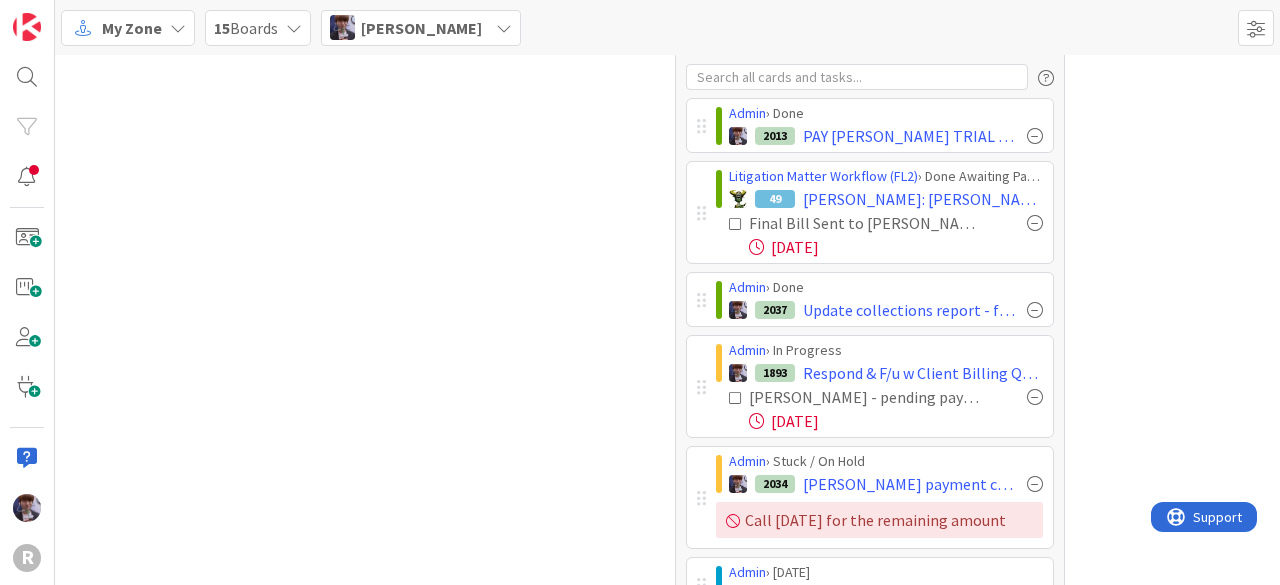scroll, scrollTop: 51, scrollLeft: 0, axis: vertical 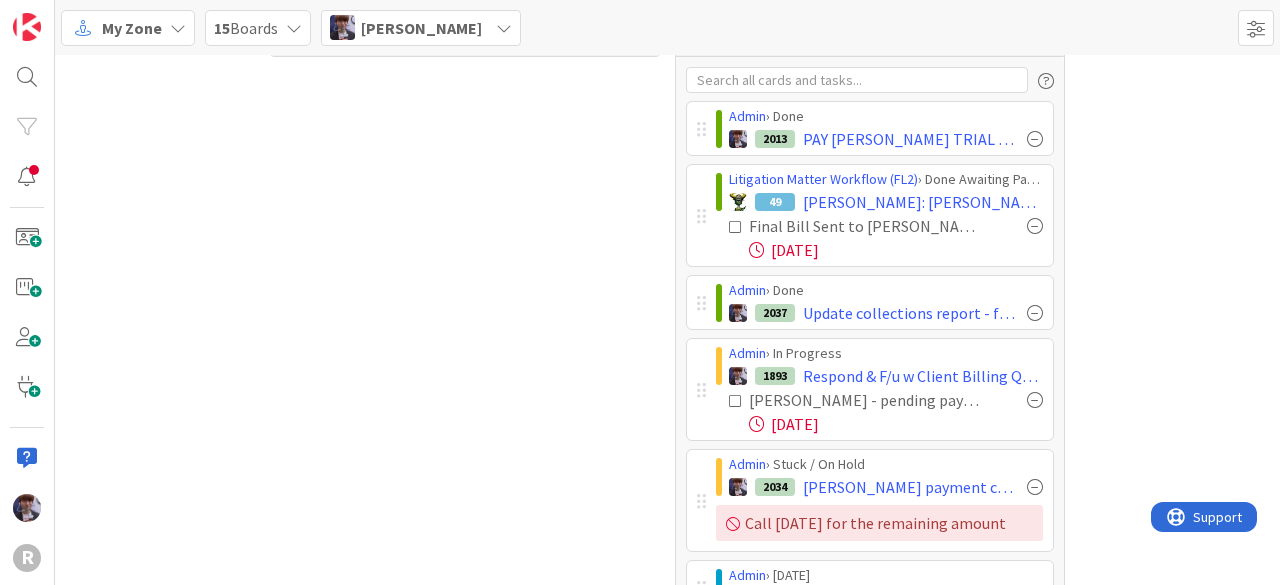 click on "[PERSON_NAME]" at bounding box center [421, 28] 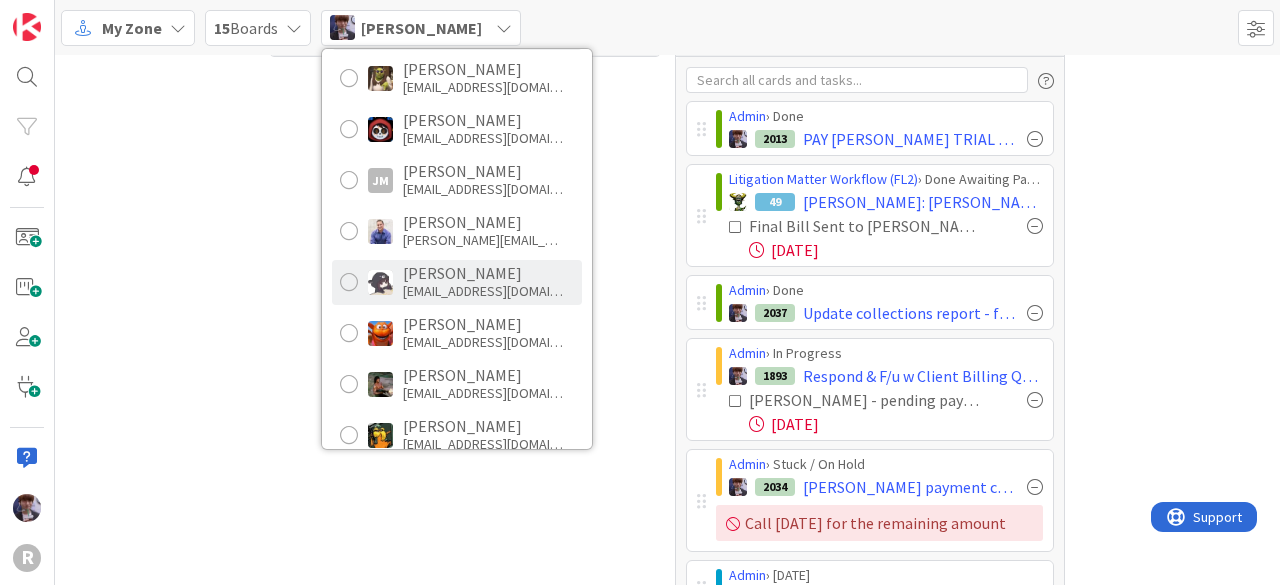 scroll, scrollTop: 98, scrollLeft: 0, axis: vertical 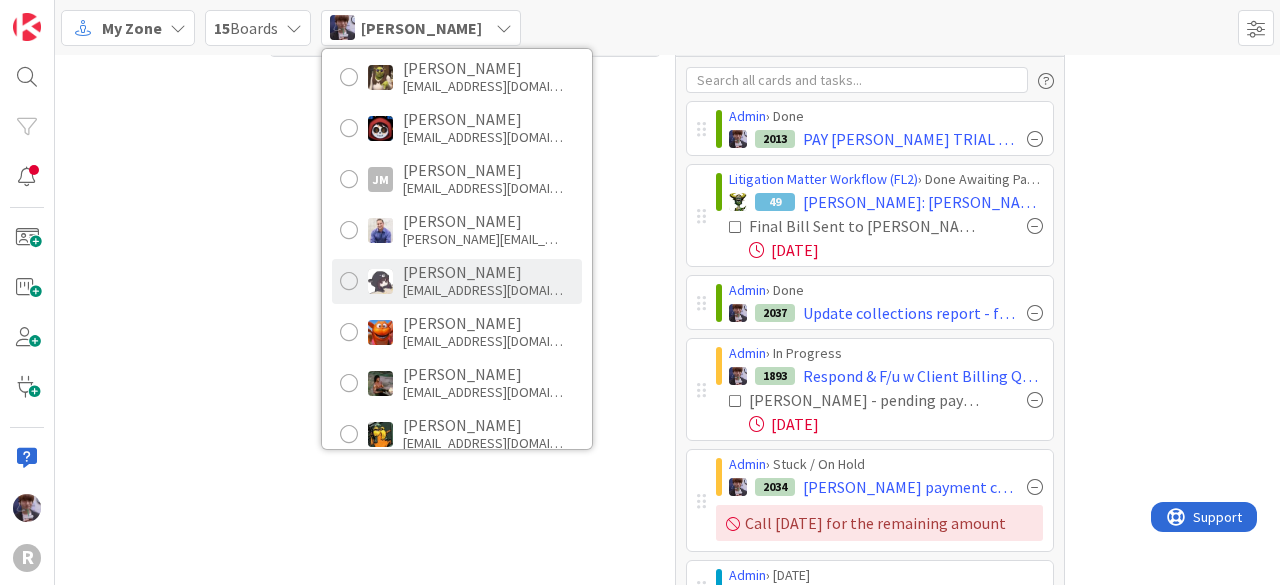 click on "[PERSON_NAME]" at bounding box center (483, 272) 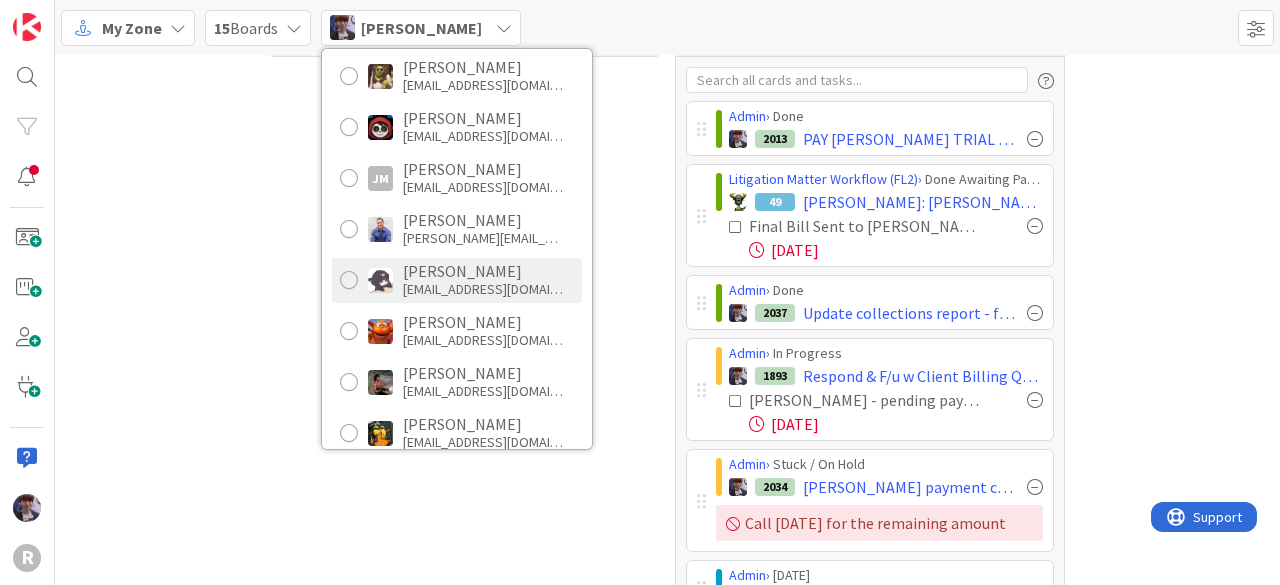 scroll, scrollTop: 0, scrollLeft: 0, axis: both 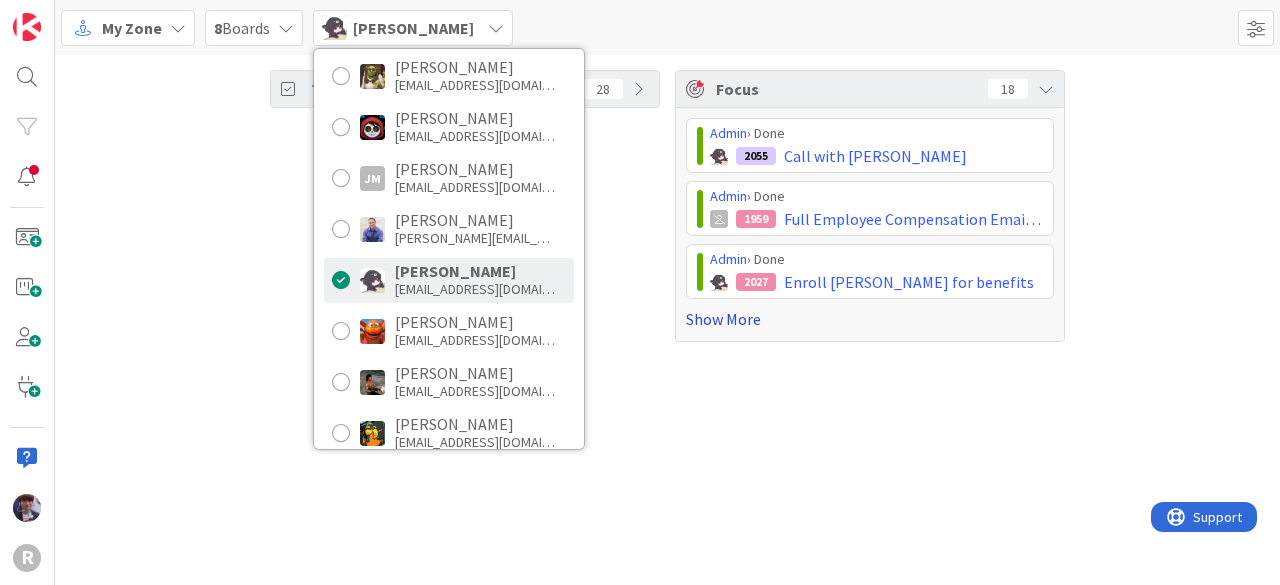 click on "Show More" at bounding box center (870, 319) 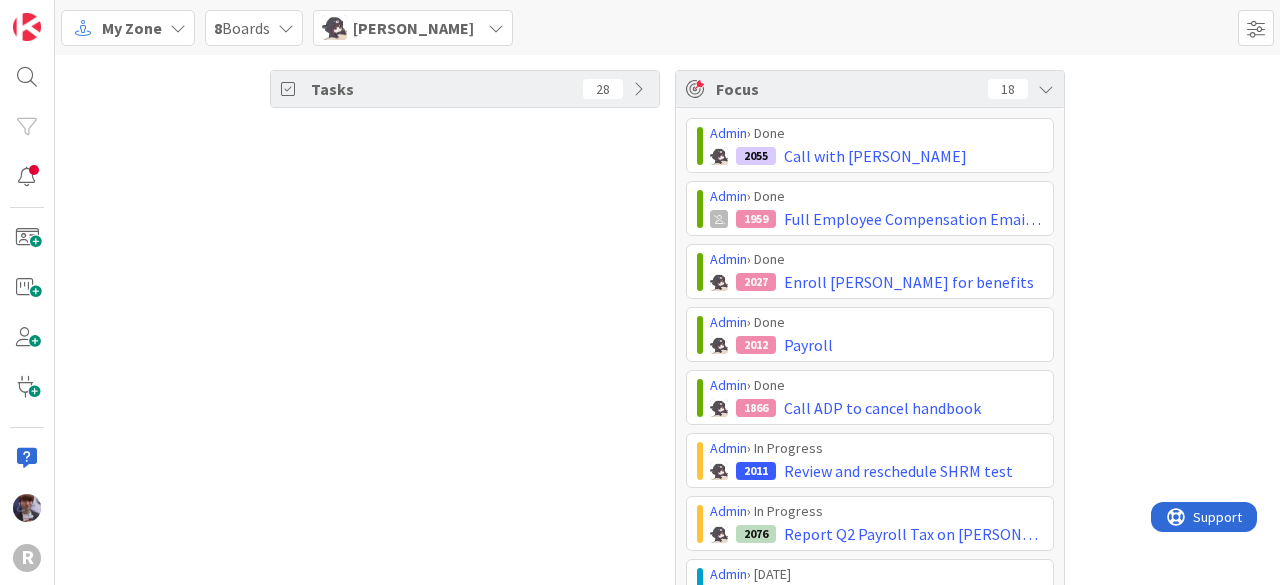 click on "Tasks 28" at bounding box center (465, 678) 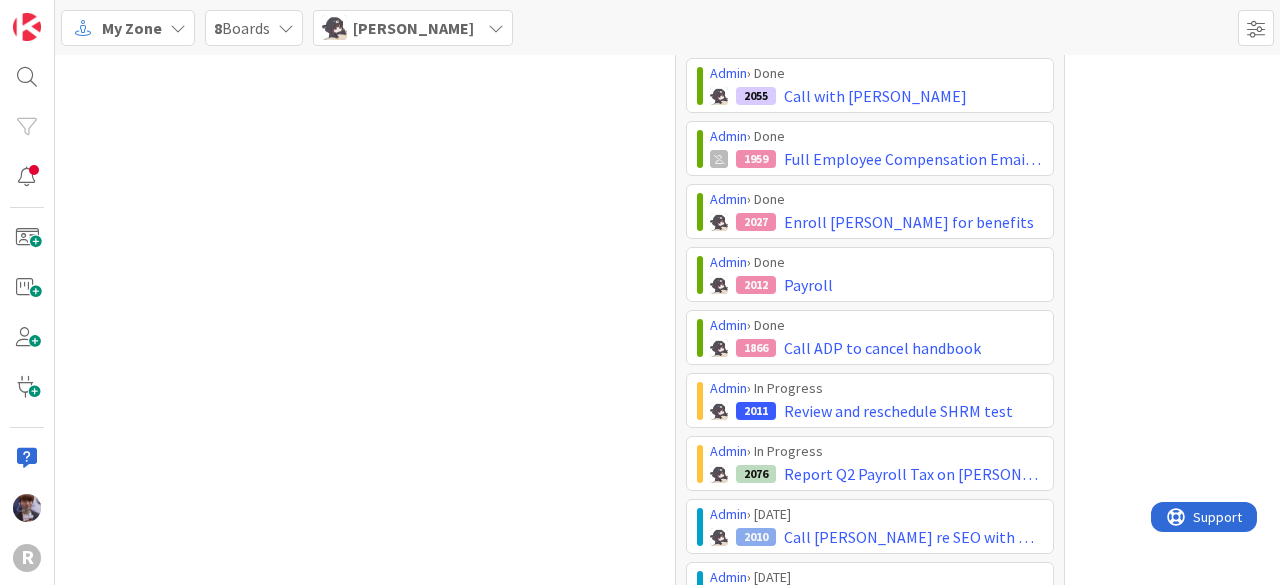 scroll, scrollTop: 62, scrollLeft: 0, axis: vertical 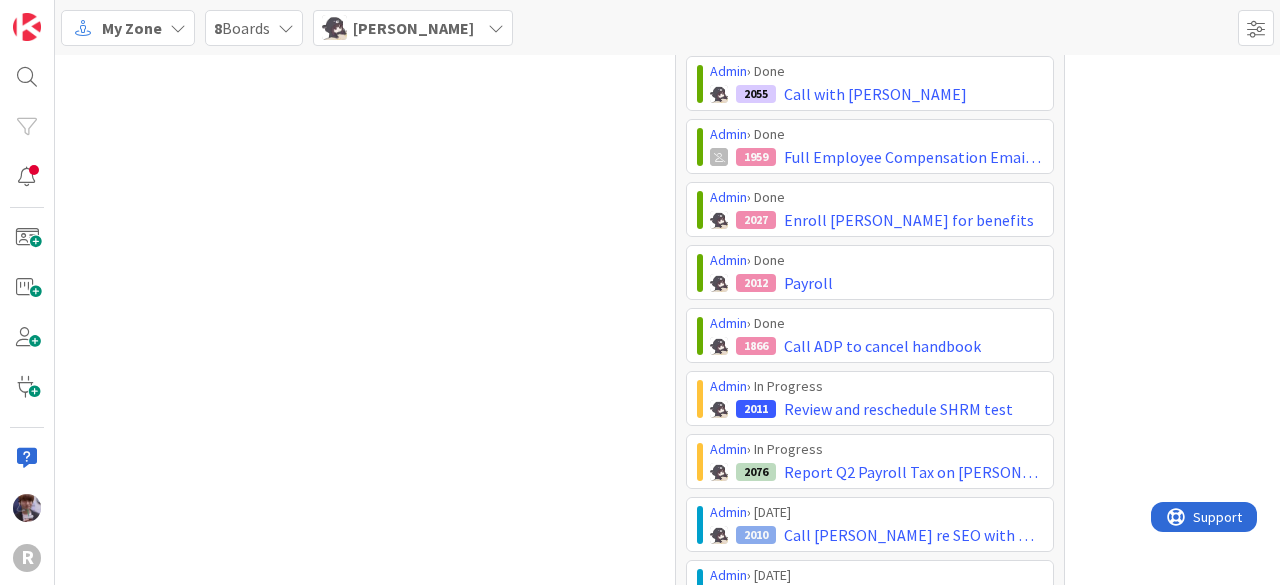 click on "Tasks 28 Focus 18 Admin  › Done 2055 Call with [PERSON_NAME]  Admin  › Done 1959 Full Employee Compensation Email - Max Admin  › Done 2027 Enroll [PERSON_NAME] for benefits Admin  › Done 2012 Payroll Admin  › Done 1866 Call ADP to cancel handbook Admin  › In Progress 2011 Review and reschedule SHRM test Admin  › In Progress 2076 Report Q2 Payroll Tax on [PERSON_NAME] online Admin  › [DATE] 2010 Call [PERSON_NAME] re SEO with WA office Admin  › [DATE] 2067 Account analysis meeting with [PERSON_NAME] at Onpoint Admin  › [DATE] 1968 Full Employee Compensation Email - Kiara Admin  › [DATE] 1967 Full Employee Compensation Email - Minka Admin  › [DATE] 1966 Full Employee Compensation Email - [PERSON_NAME] Admin  › [DATE] 1965 Full Employee Compensation Email - [PERSON_NAME] Admin  › [DATE] 1964 Full Employee Compensation Email - Jasmin Admin  › [DATE] 1962 Full Employee Compensation Email - Tyler Admin  › [DATE] 1961 Full Employee Compensation Email - [PERSON_NAME]  › [DATE] 1960 Full Employee Compensation Email - [PERSON_NAME]" at bounding box center [667, 616] 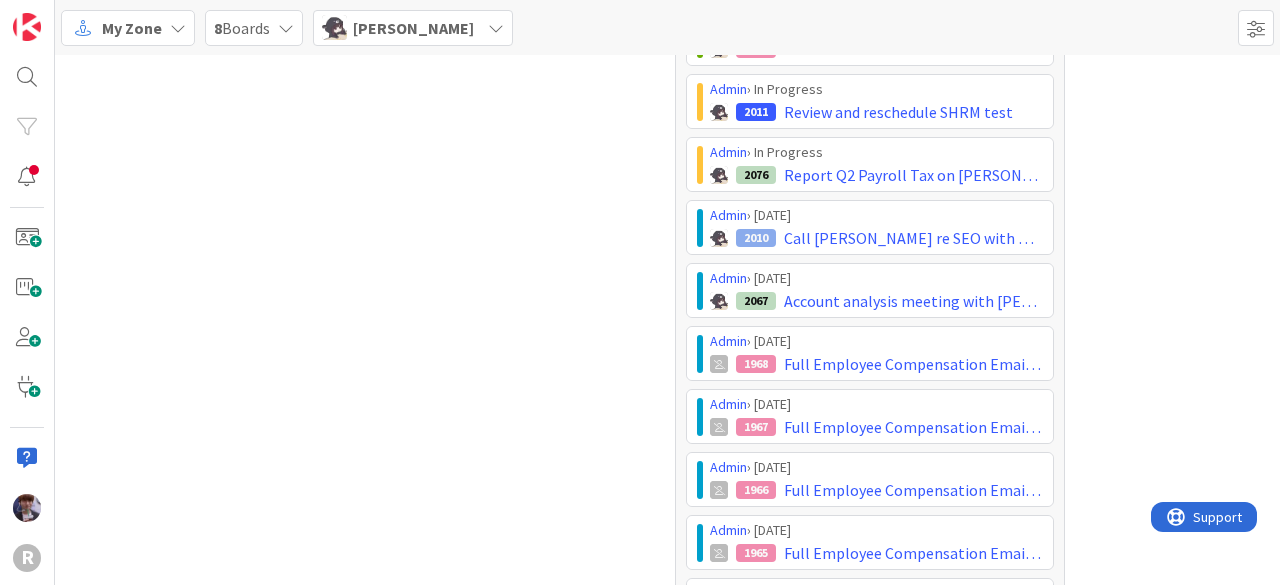 scroll, scrollTop: 360, scrollLeft: 0, axis: vertical 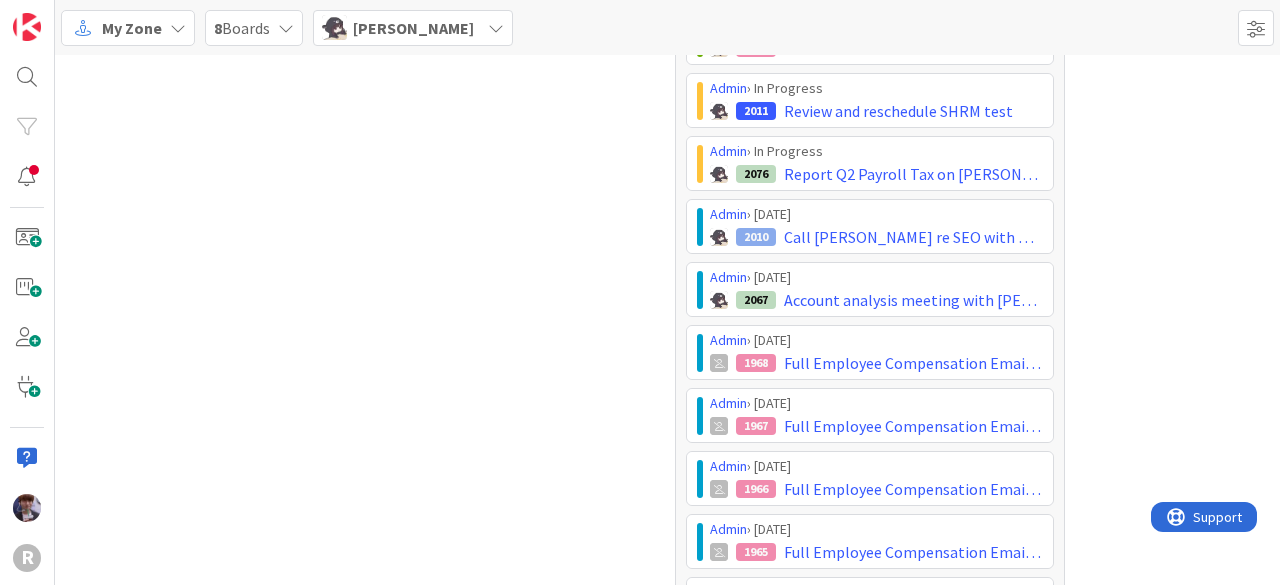 click on "Tasks 28 Focus 18 Admin  › Done 2055 Call with [PERSON_NAME]  Admin  › Done 1959 Full Employee Compensation Email - Max Admin  › Done 2027 Enroll [PERSON_NAME] for benefits Admin  › Done 2012 Payroll Admin  › Done 1866 Call ADP to cancel handbook Admin  › In Progress 2011 Review and reschedule SHRM test Admin  › In Progress 2076 Report Q2 Payroll Tax on [PERSON_NAME] online Admin  › [DATE] 2010 Call [PERSON_NAME] re SEO with WA office Admin  › [DATE] 2067 Account analysis meeting with [PERSON_NAME] at Onpoint Admin  › [DATE] 1968 Full Employee Compensation Email - Kiara Admin  › [DATE] 1967 Full Employee Compensation Email - Minka Admin  › [DATE] 1966 Full Employee Compensation Email - [PERSON_NAME] Admin  › [DATE] 1965 Full Employee Compensation Email - [PERSON_NAME] Admin  › [DATE] 1964 Full Employee Compensation Email - Jasmin Admin  › [DATE] 1962 Full Employee Compensation Email - Tyler Admin  › [DATE] 1961 Full Employee Compensation Email - [PERSON_NAME]  › [DATE] 1960 Full Employee Compensation Email - [PERSON_NAME]" at bounding box center (667, 318) 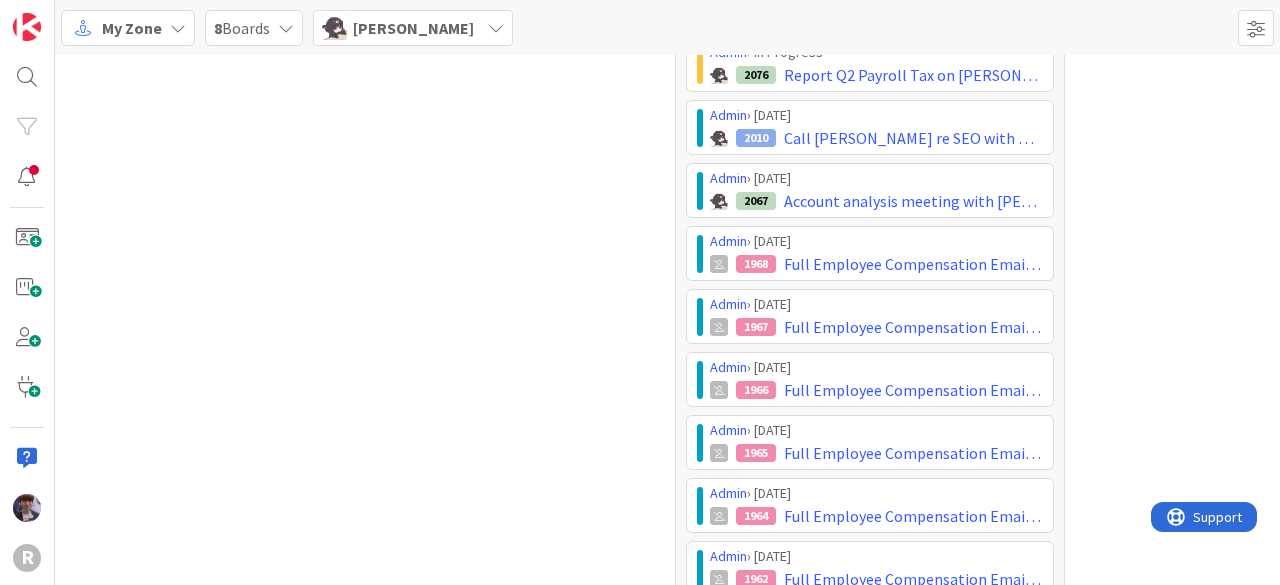 scroll, scrollTop: 460, scrollLeft: 0, axis: vertical 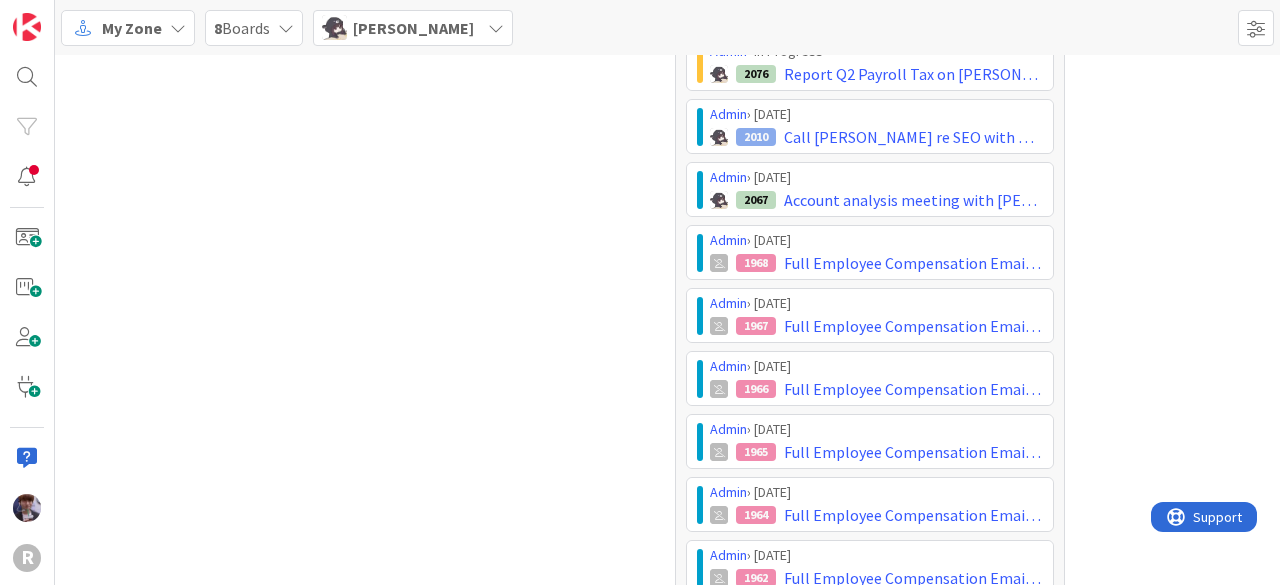 click on "Tasks 28 Focus 18 Admin  › Done 2055 Call with [PERSON_NAME]  Admin  › Done 1959 Full Employee Compensation Email - Max Admin  › Done 2027 Enroll [PERSON_NAME] for benefits Admin  › Done 2012 Payroll Admin  › Done 1866 Call ADP to cancel handbook Admin  › In Progress 2011 Review and reschedule SHRM test Admin  › In Progress 2076 Report Q2 Payroll Tax on [PERSON_NAME] online Admin  › [DATE] 2010 Call [PERSON_NAME] re SEO with WA office Admin  › [DATE] 2067 Account analysis meeting with [PERSON_NAME] at Onpoint Admin  › [DATE] 1968 Full Employee Compensation Email - Kiara Admin  › [DATE] 1967 Full Employee Compensation Email - Minka Admin  › [DATE] 1966 Full Employee Compensation Email - [PERSON_NAME] Admin  › [DATE] 1965 Full Employee Compensation Email - [PERSON_NAME] Admin  › [DATE] 1964 Full Employee Compensation Email - Jasmin Admin  › [DATE] 1962 Full Employee Compensation Email - Tyler Admin  › [DATE] 1961 Full Employee Compensation Email - [PERSON_NAME]  › [DATE] 1960 Full Employee Compensation Email - [PERSON_NAME]" at bounding box center [667, 218] 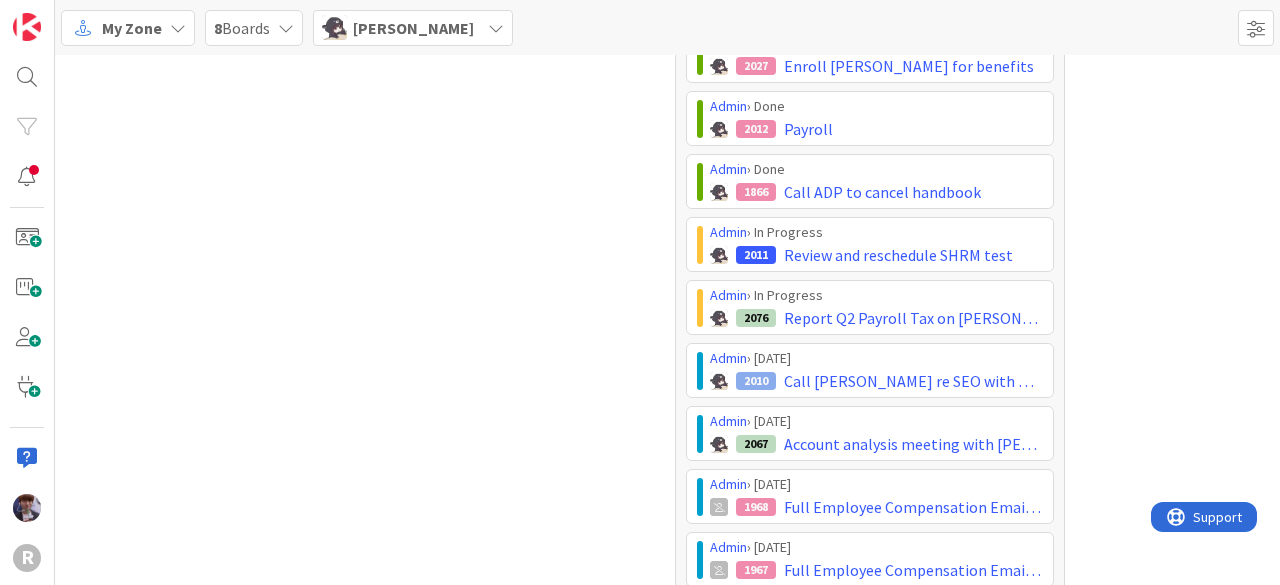scroll, scrollTop: 211, scrollLeft: 0, axis: vertical 